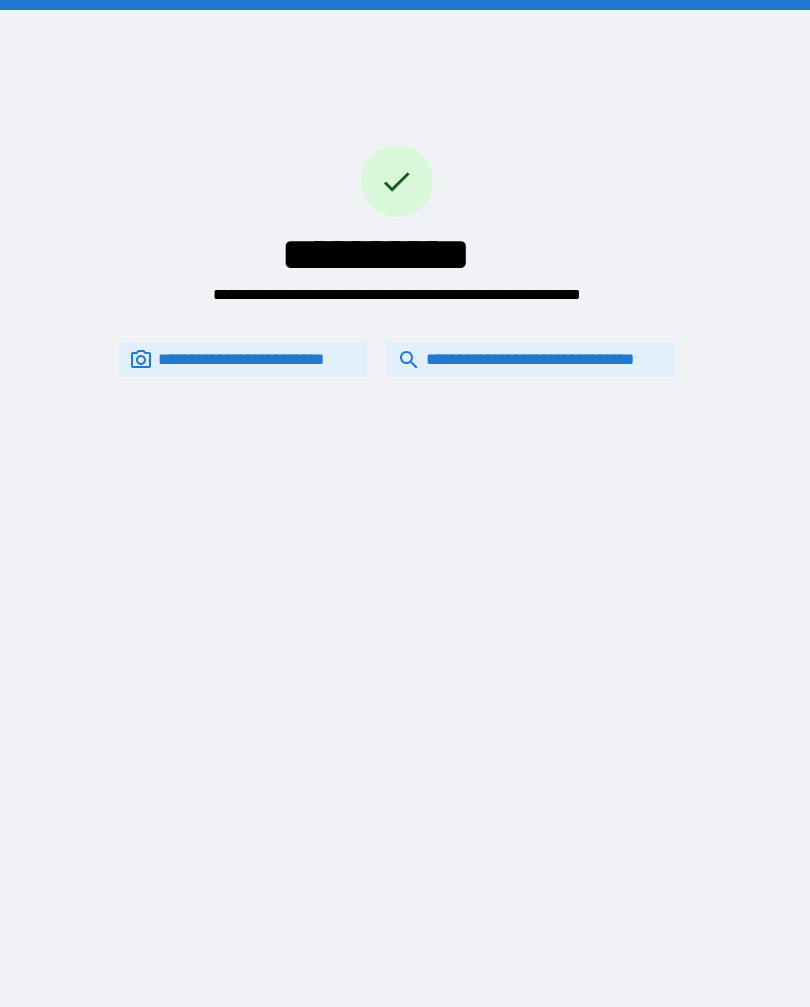 scroll, scrollTop: 33, scrollLeft: 0, axis: vertical 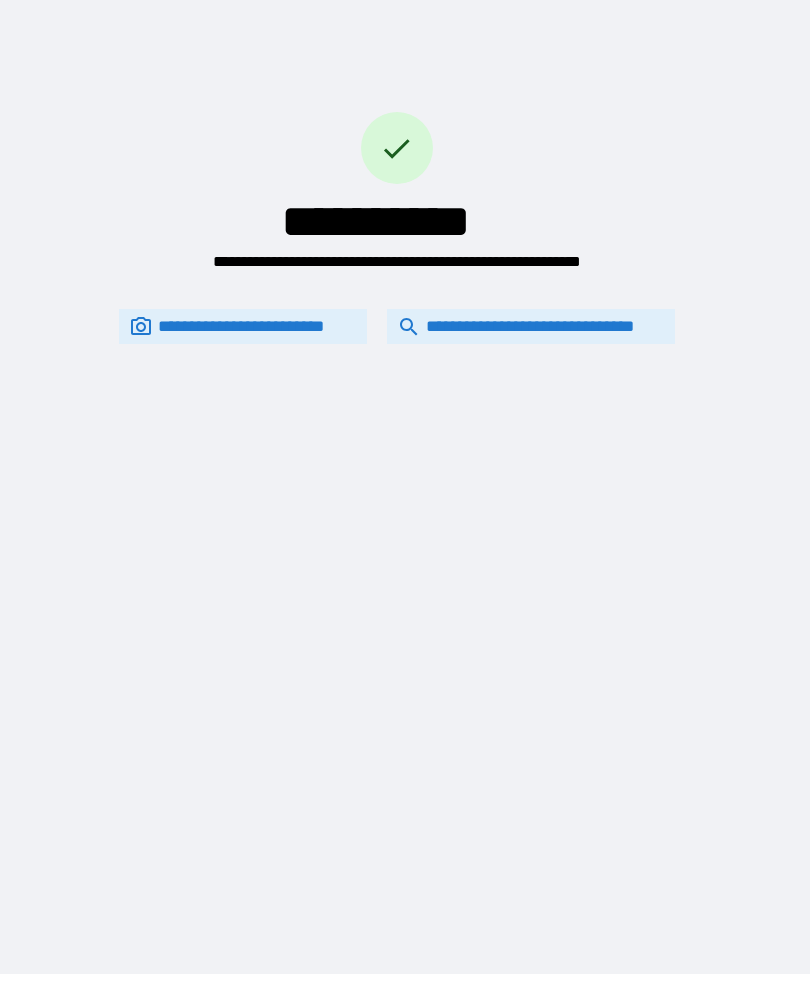 click on "**********" at bounding box center (531, 326) 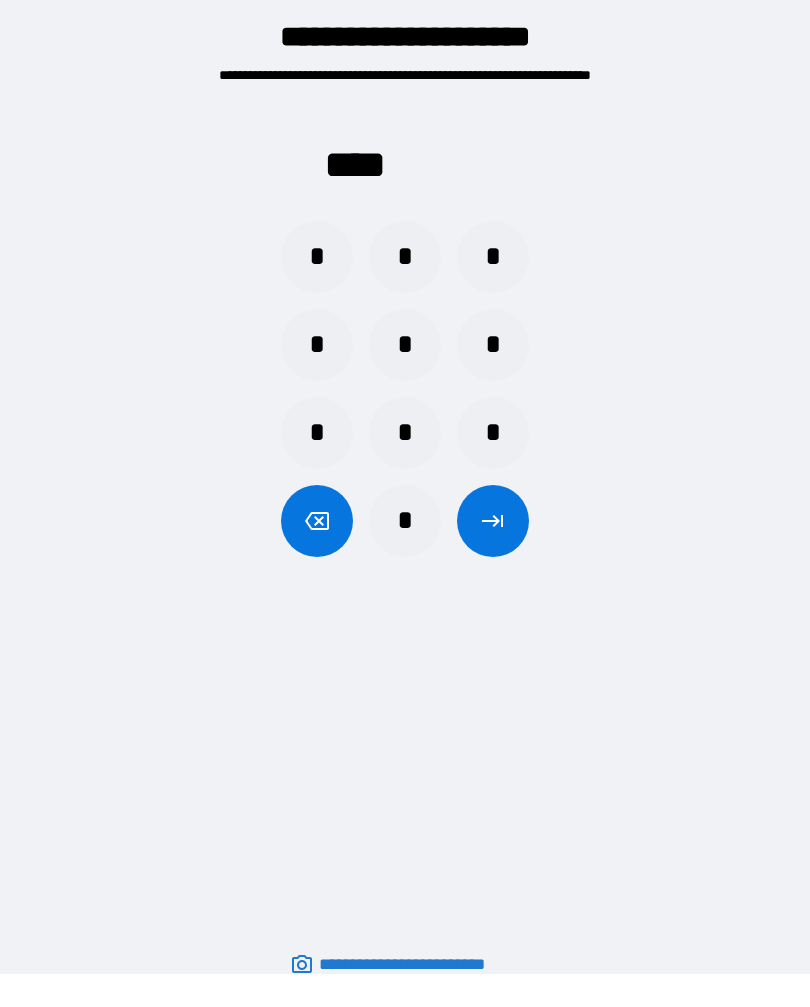 click on "*" at bounding box center (317, 257) 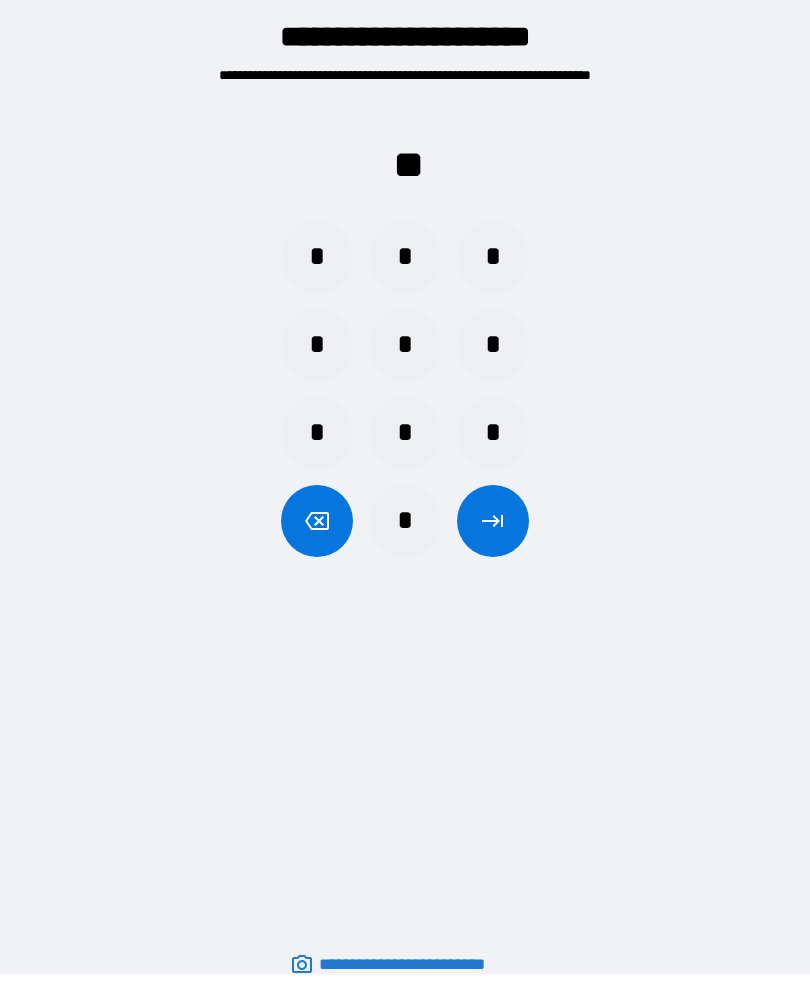 click on "*" at bounding box center [317, 257] 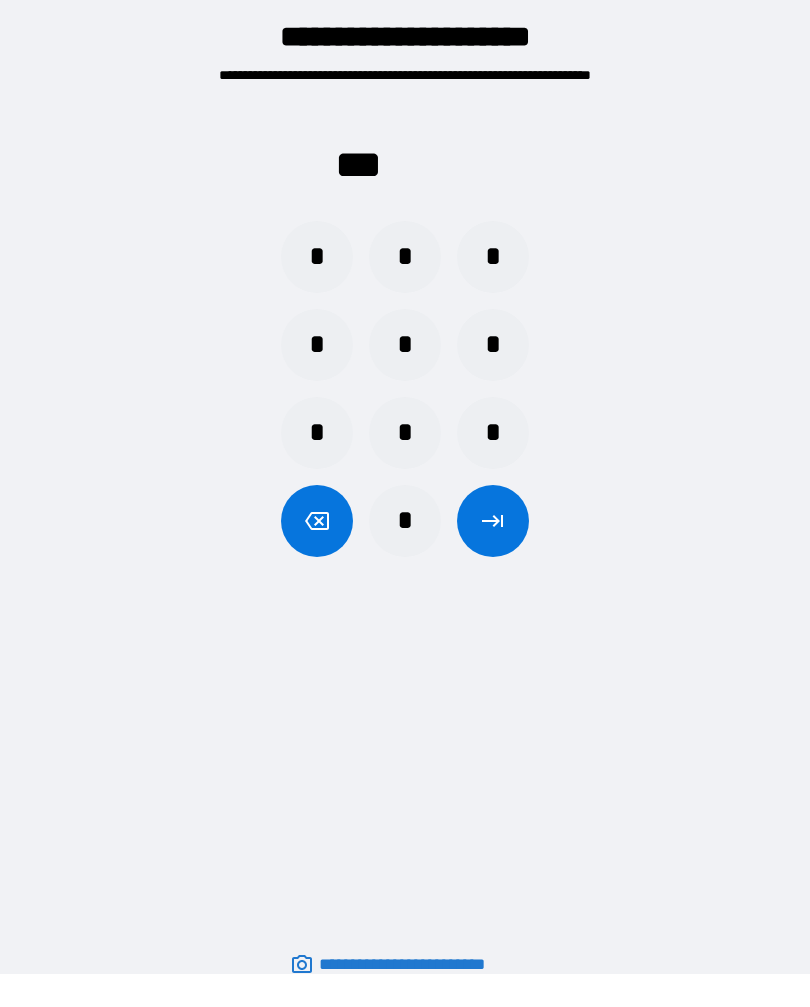 click on "*" at bounding box center [493, 345] 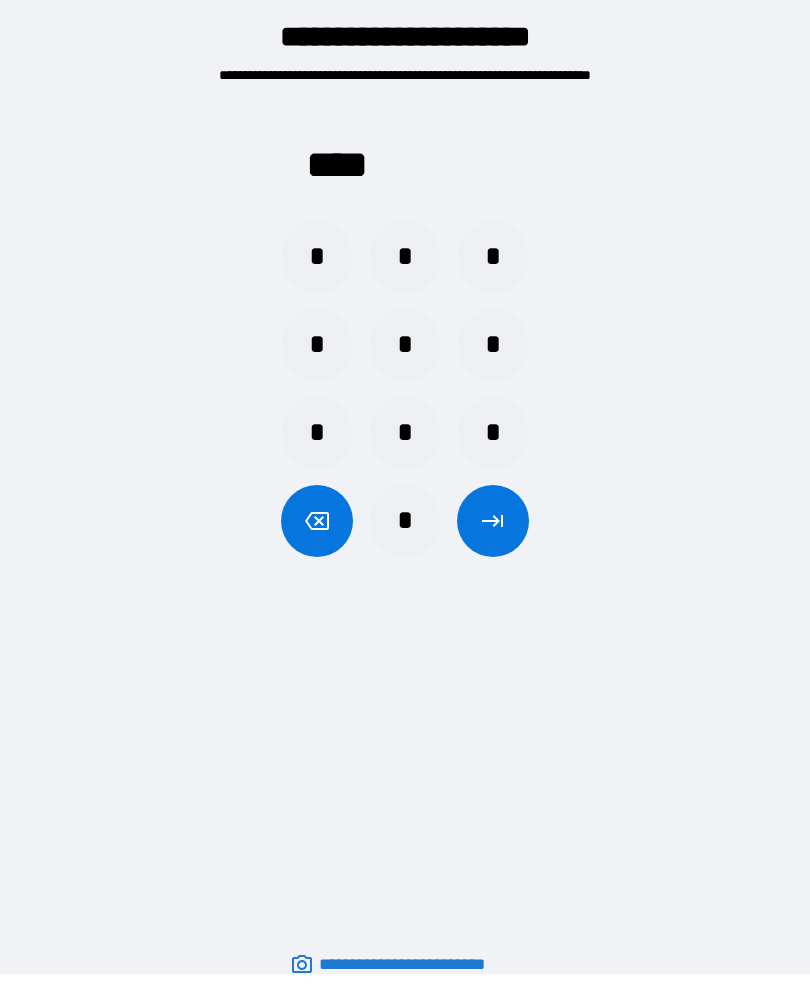 click 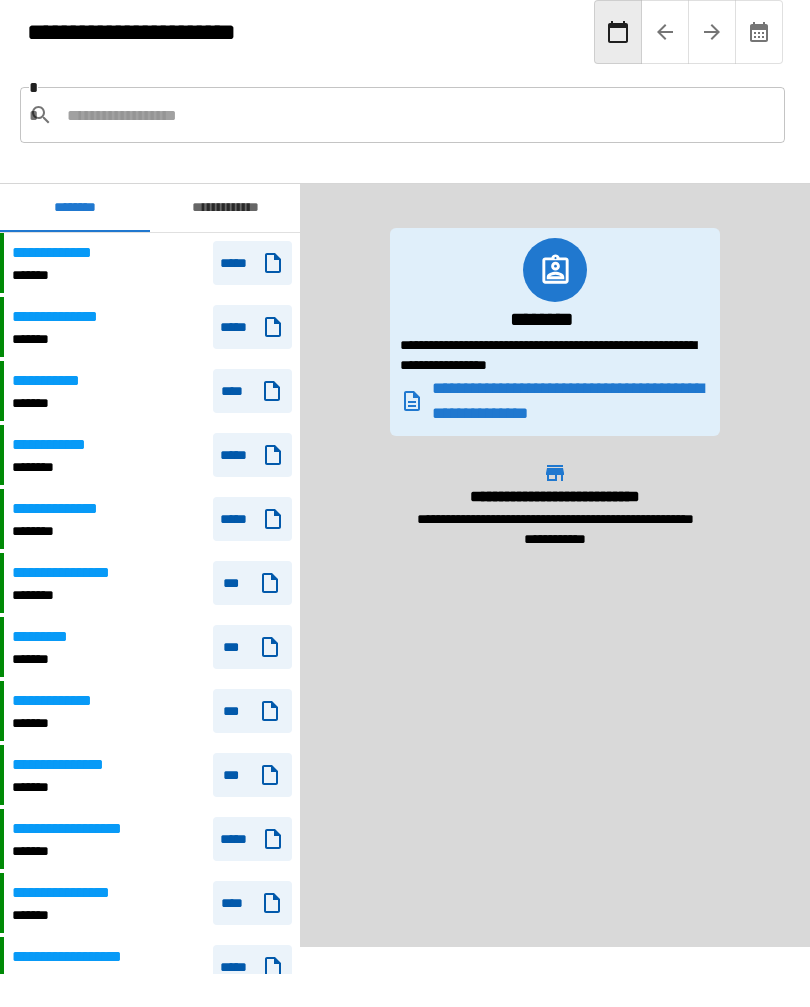 scroll, scrollTop: 0, scrollLeft: 0, axis: both 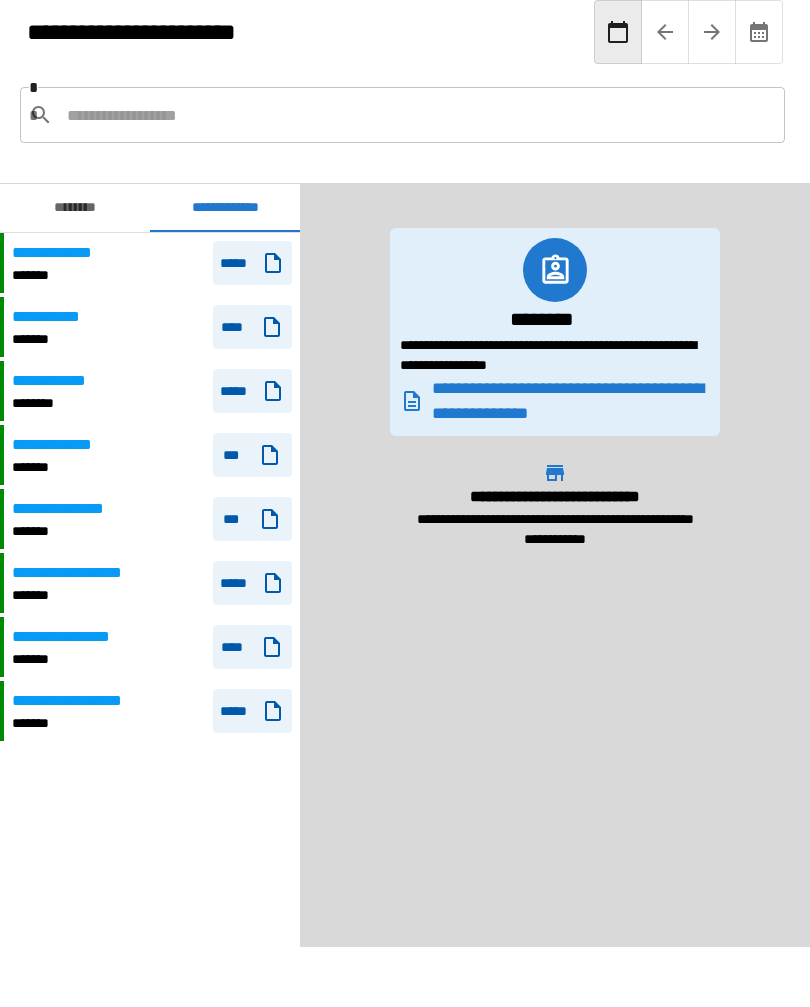 click on "*******" at bounding box center [85, 595] 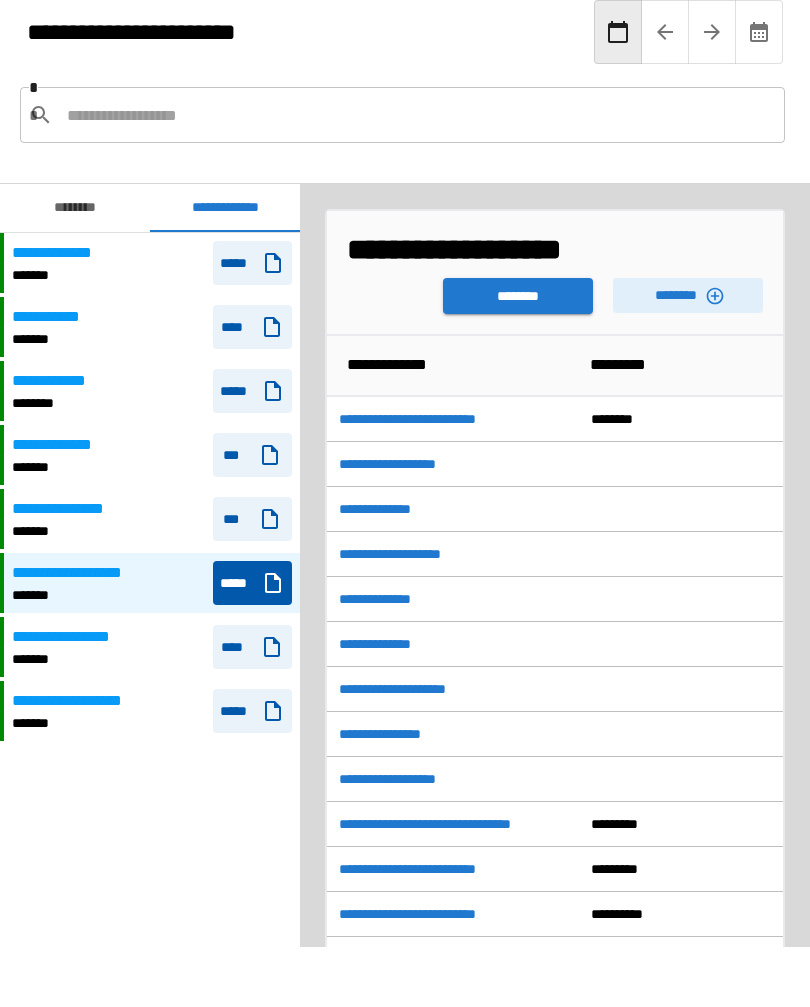 click at bounding box center [418, 115] 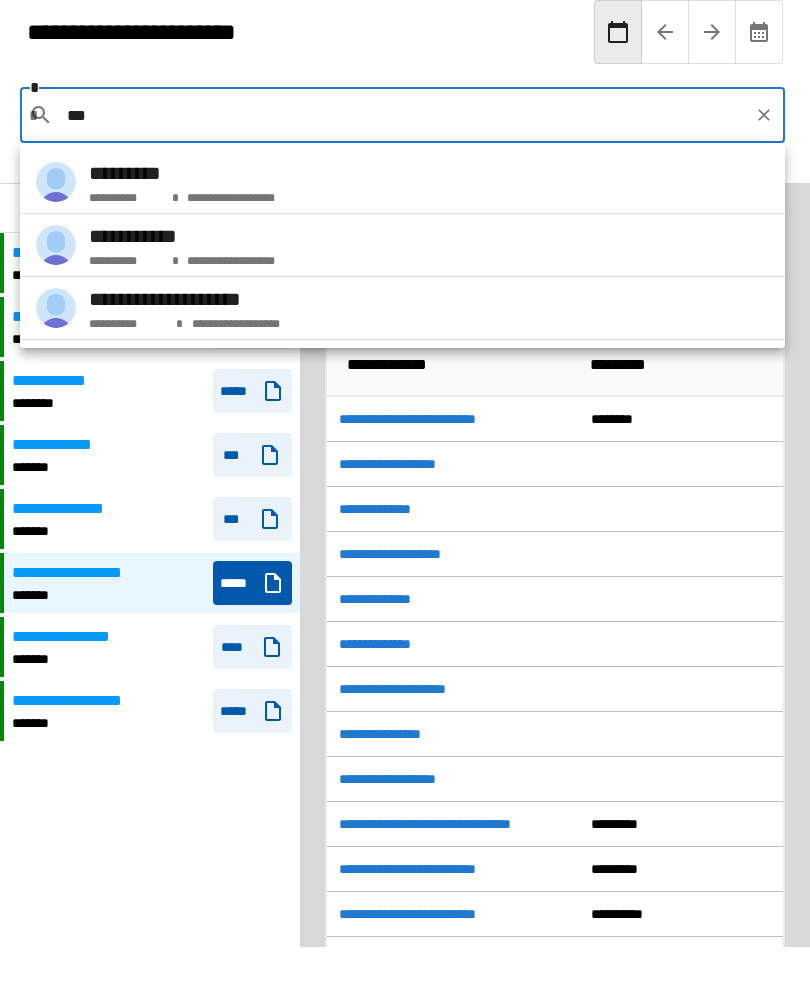 click on "[NUMBER] [STREET] [CITY] [STATE] [ZIP]" at bounding box center [402, 182] 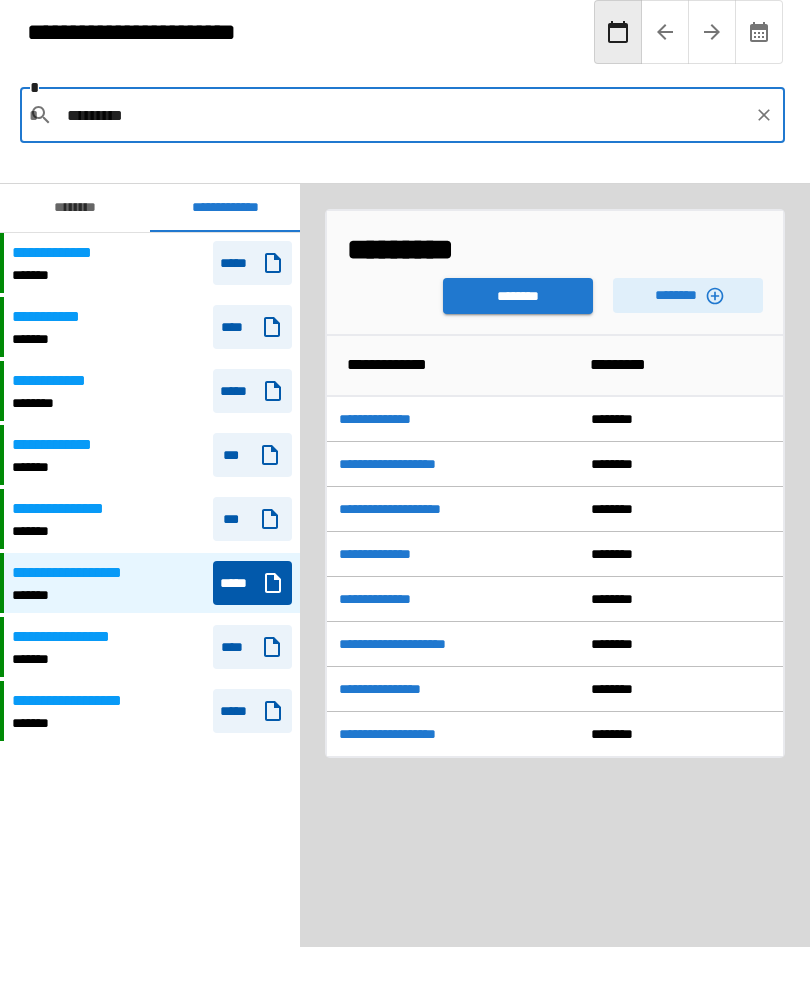 click on "********" at bounding box center [688, 295] 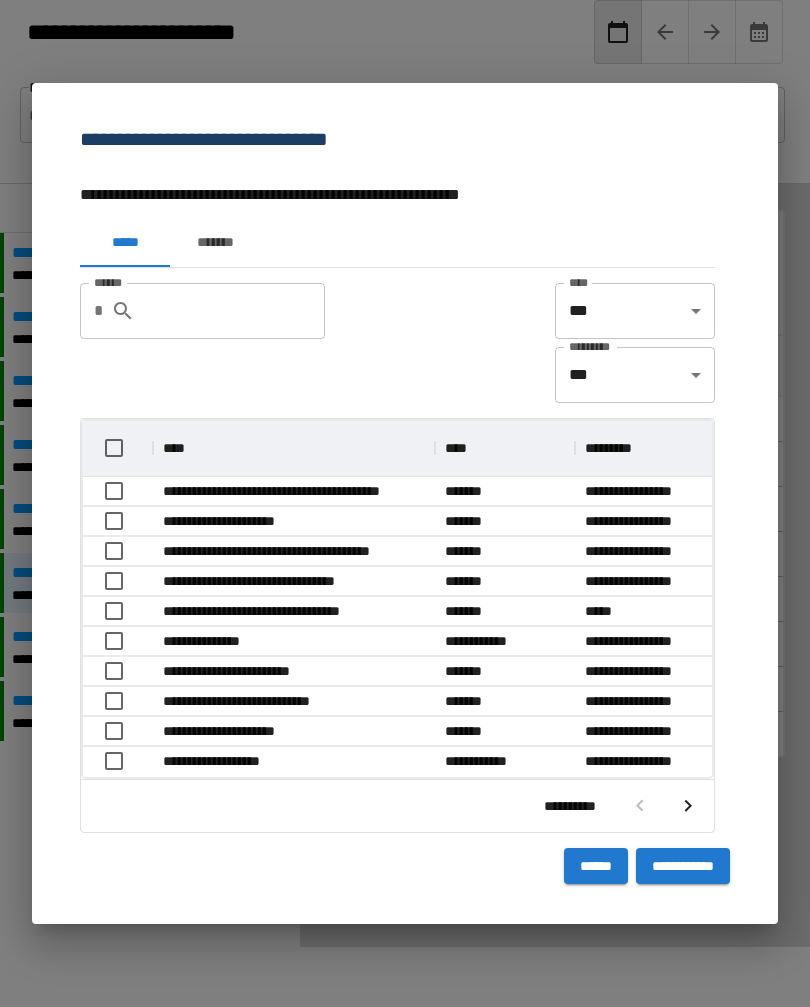 type 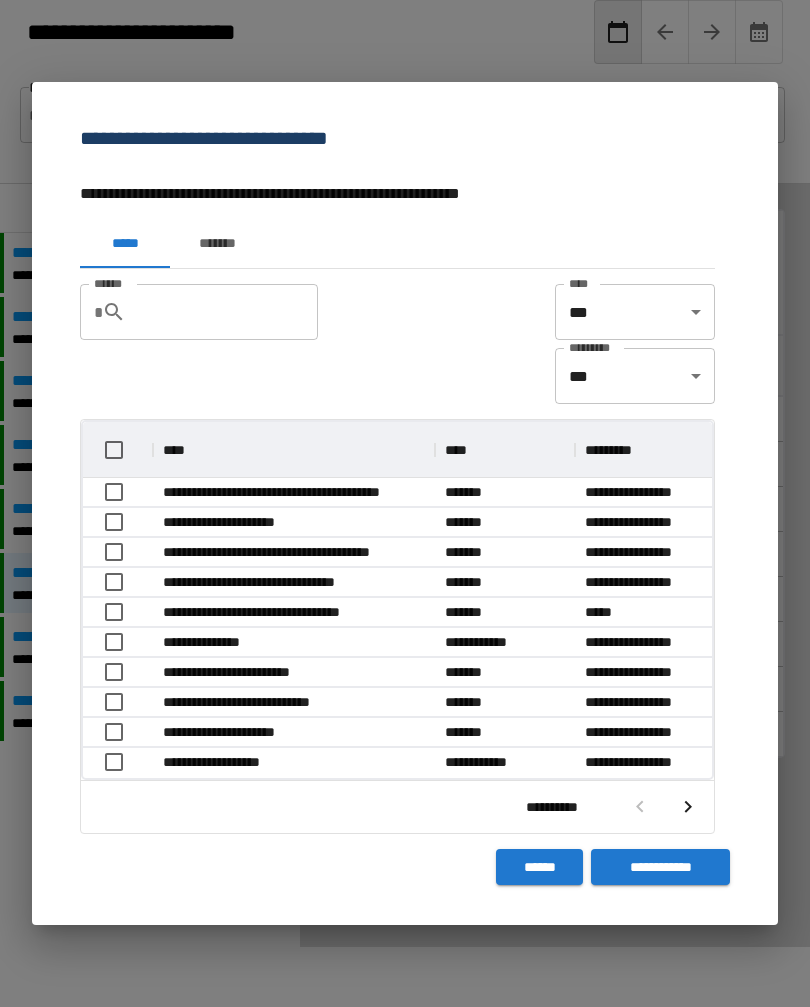 scroll, scrollTop: 1, scrollLeft: 1, axis: both 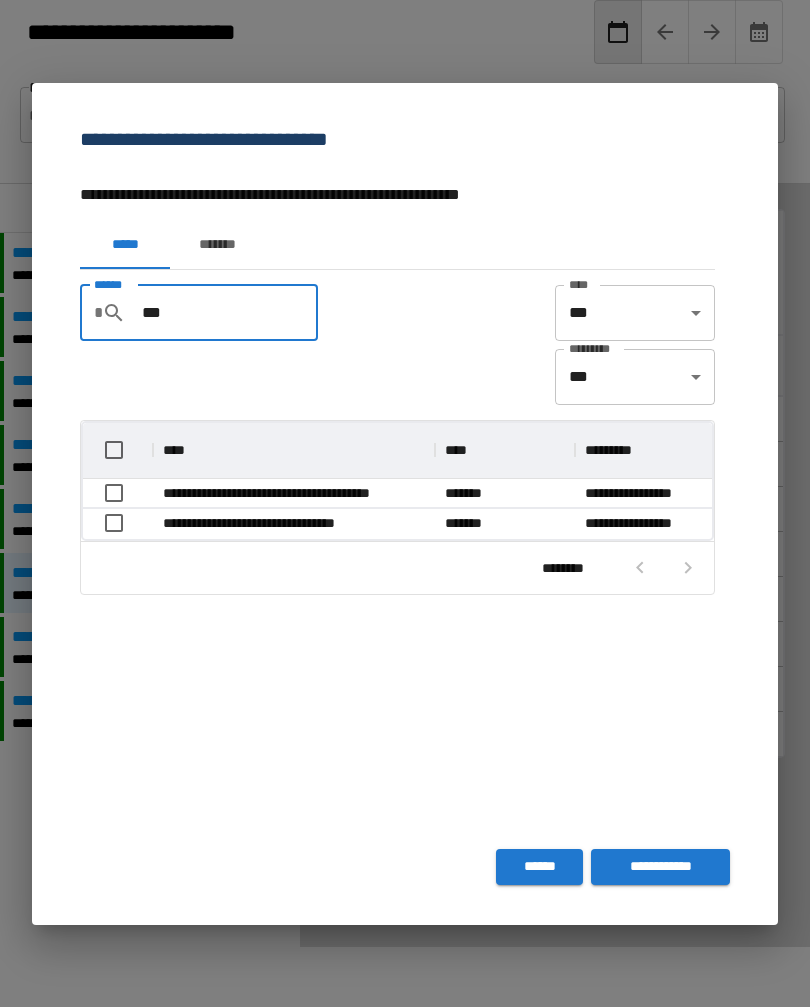 type on "***" 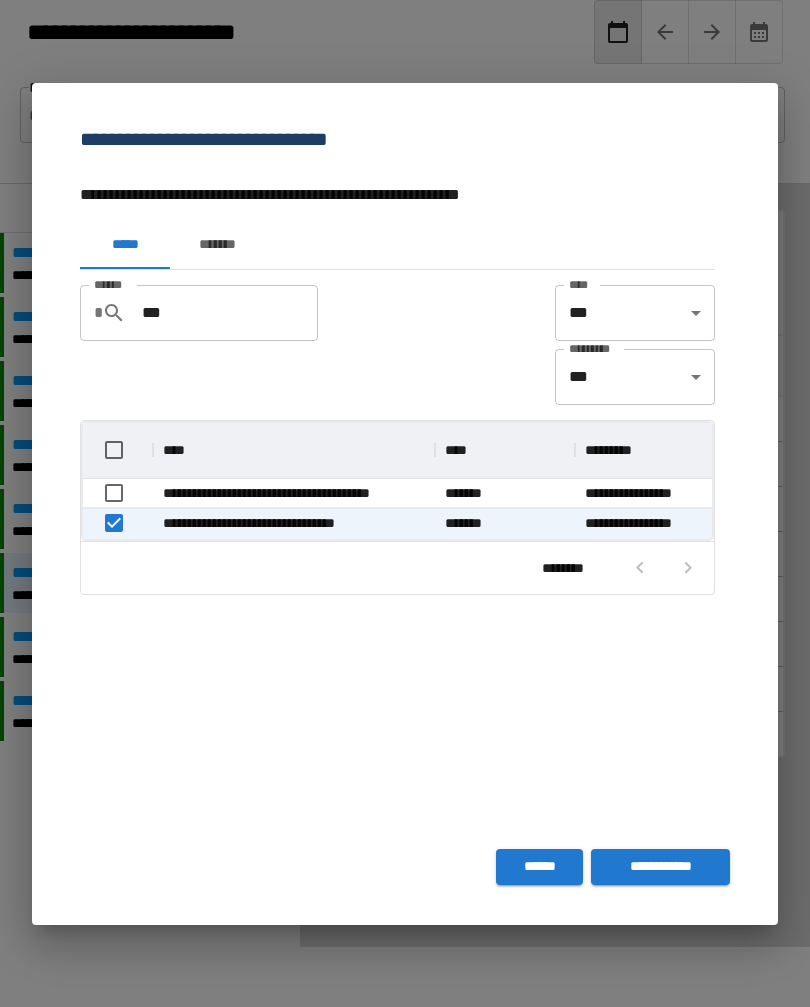 click on "**********" at bounding box center (660, 867) 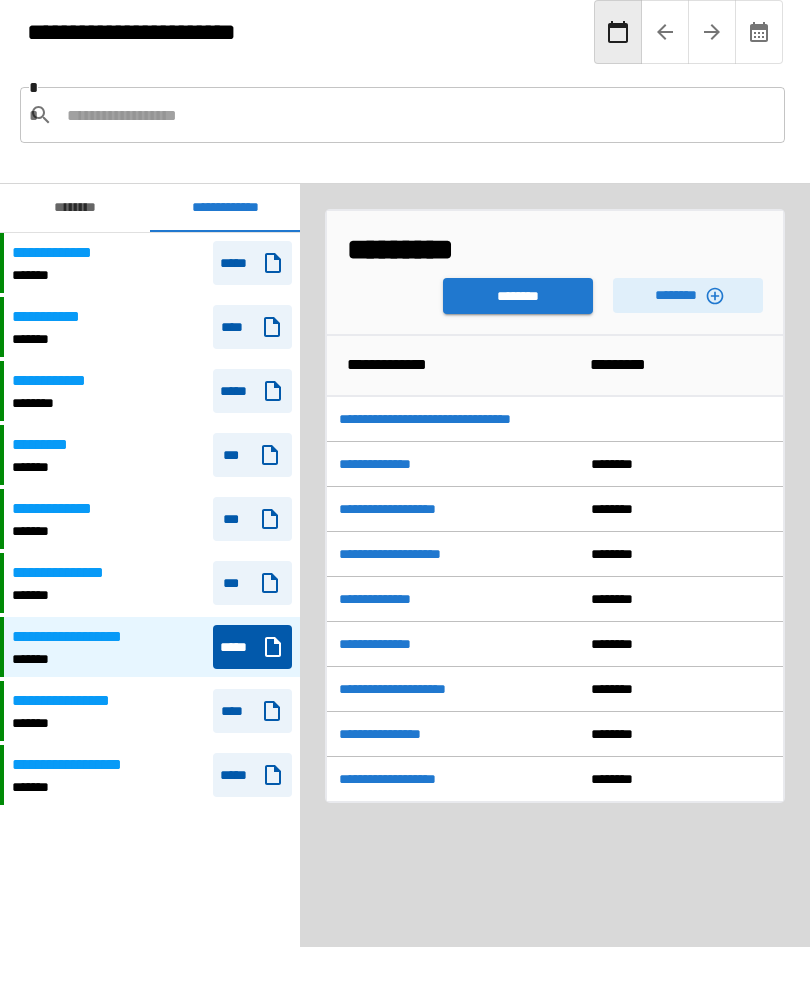 click on "**********" at bounding box center (458, 419) 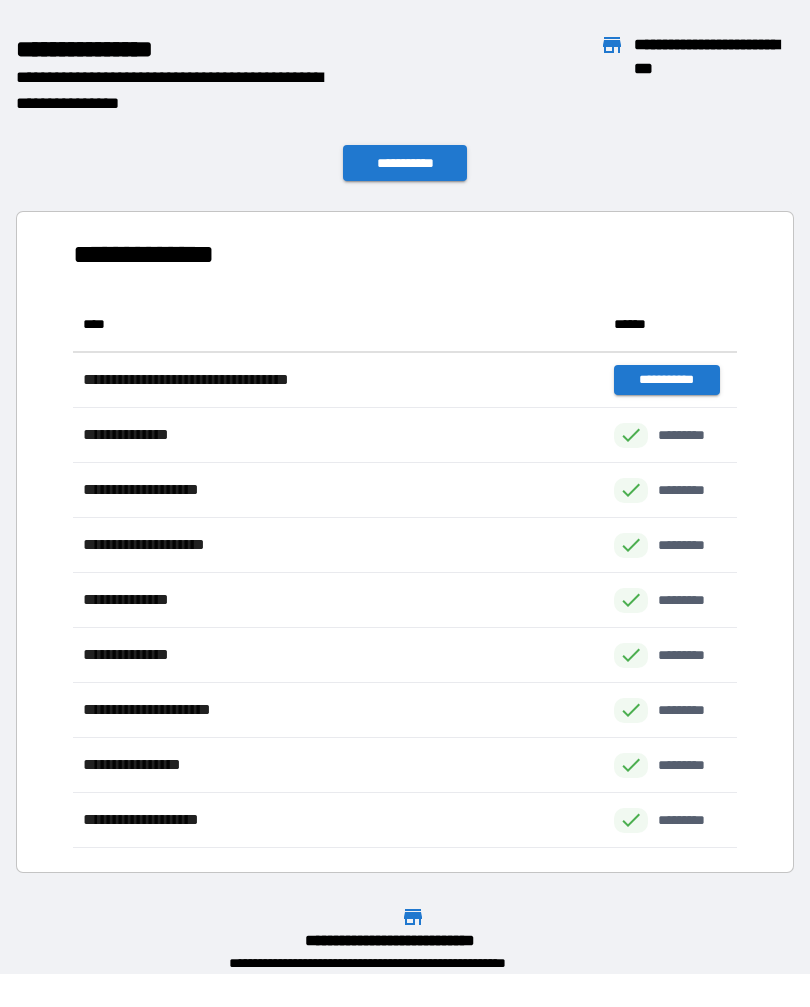 scroll, scrollTop: 1, scrollLeft: 1, axis: both 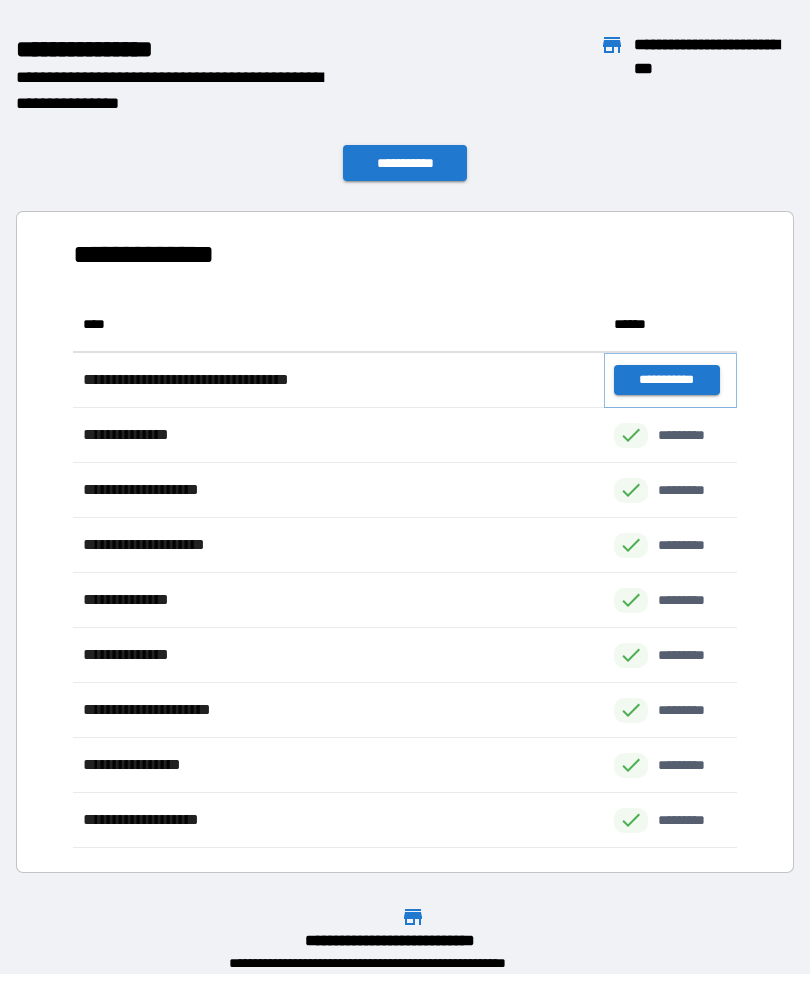 click on "**********" at bounding box center [666, 380] 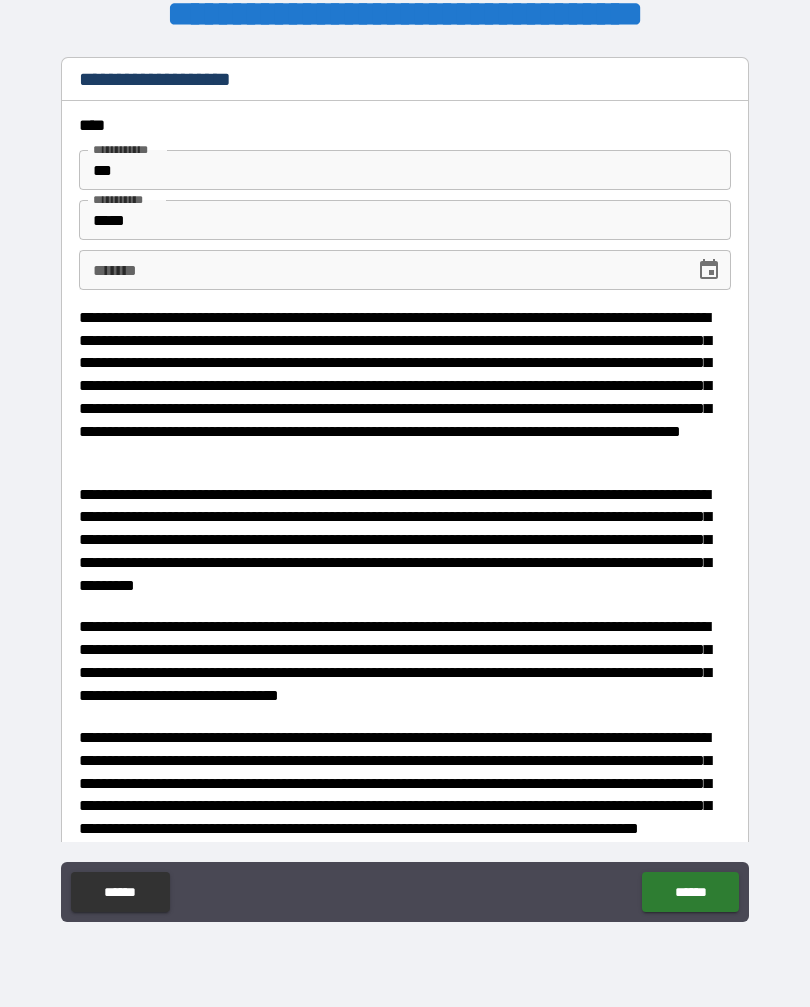 type on "*" 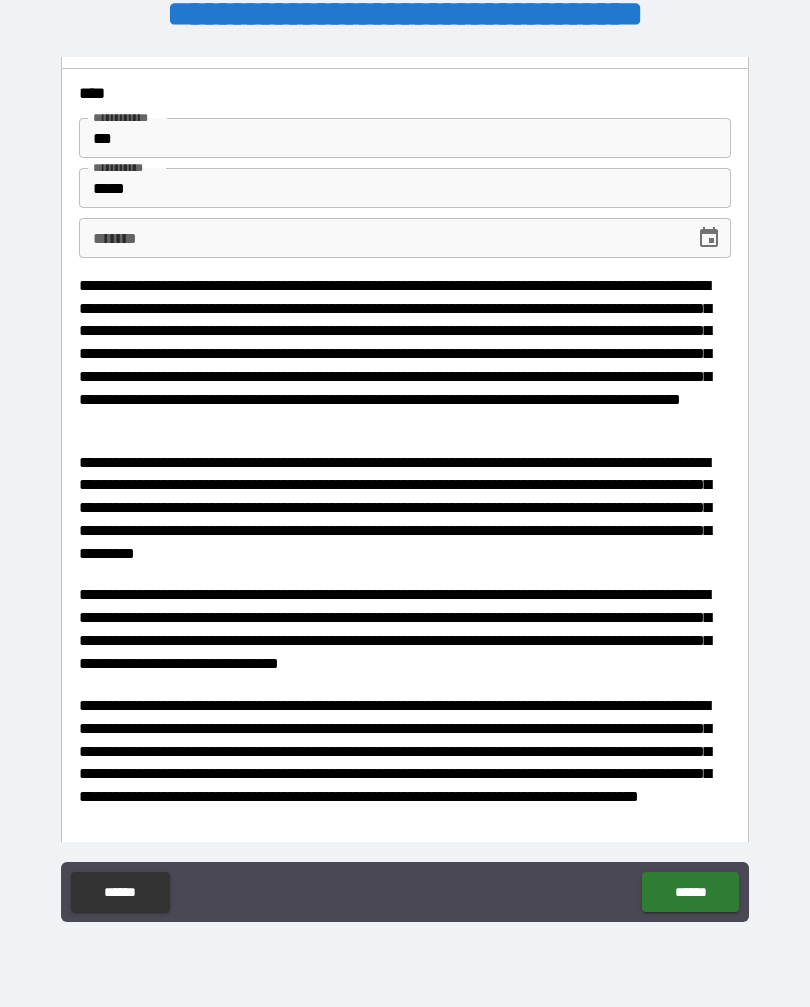 scroll, scrollTop: 9, scrollLeft: 0, axis: vertical 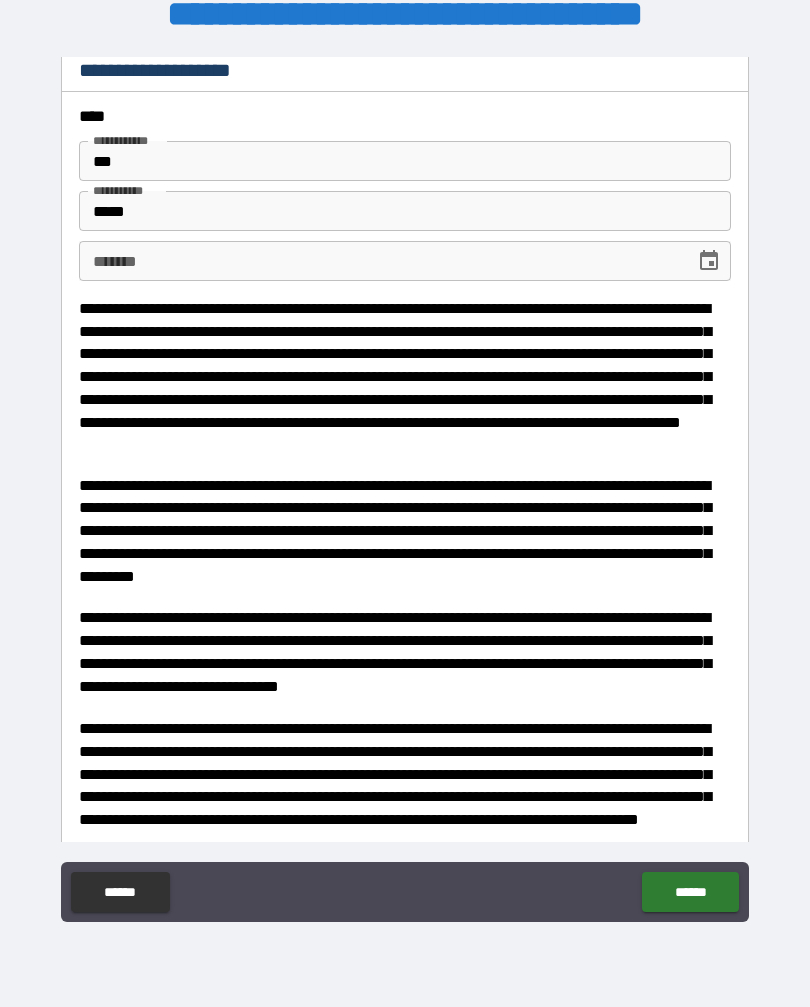 click 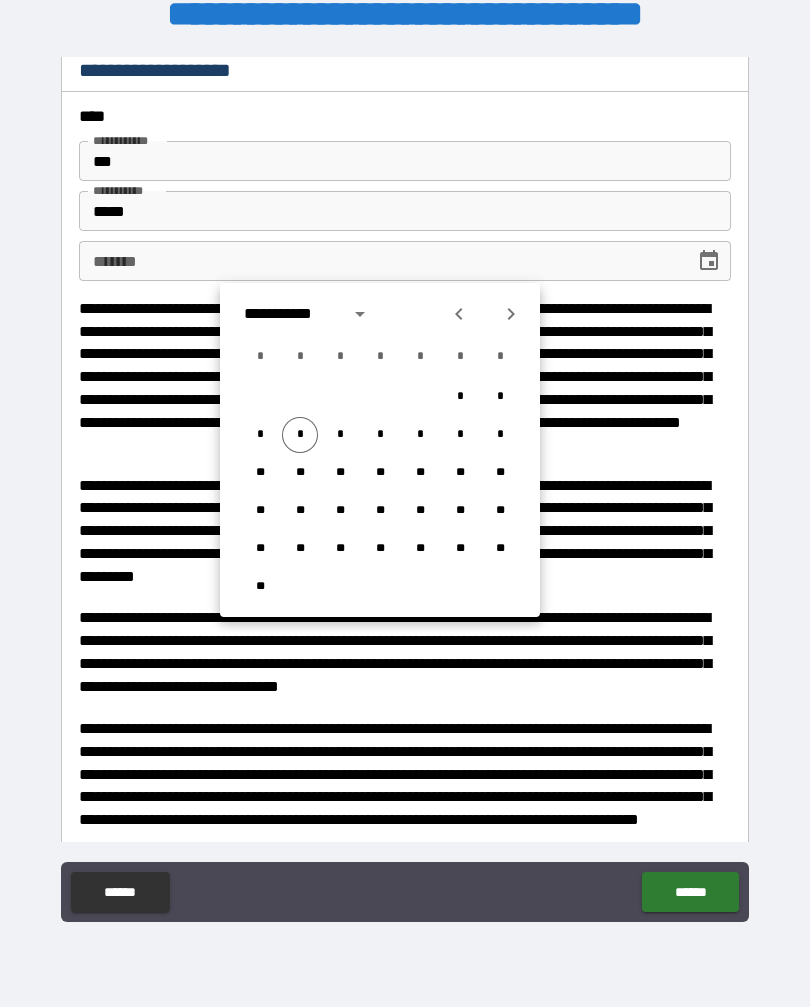click on "*" at bounding box center [300, 435] 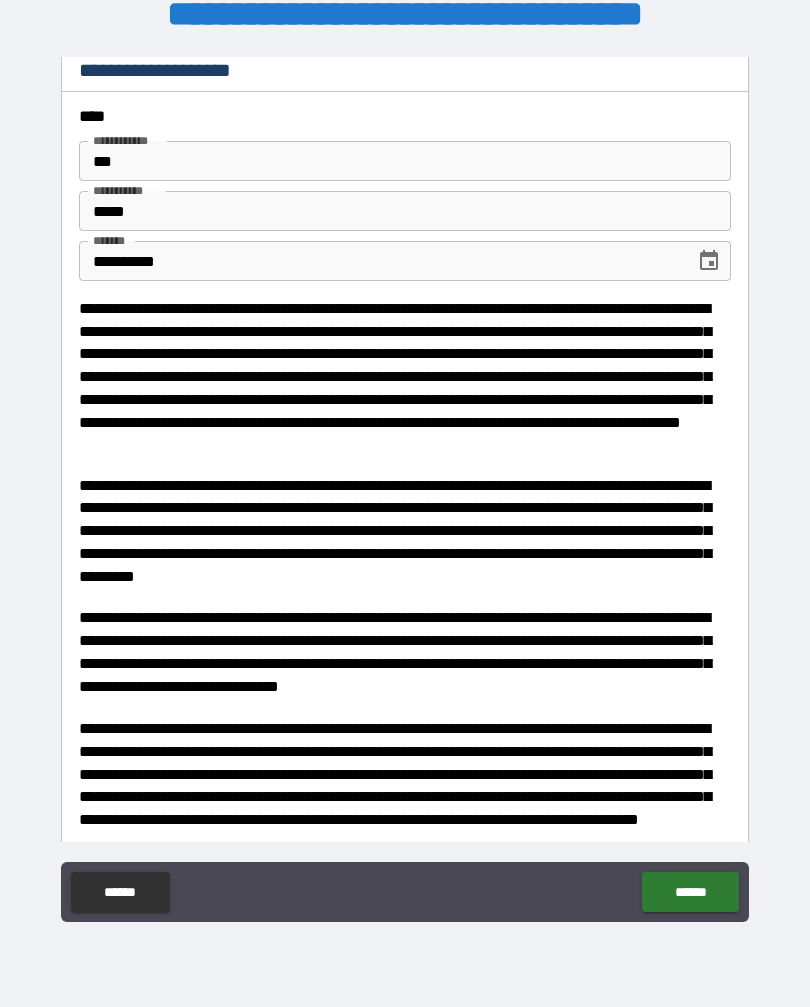 type on "*" 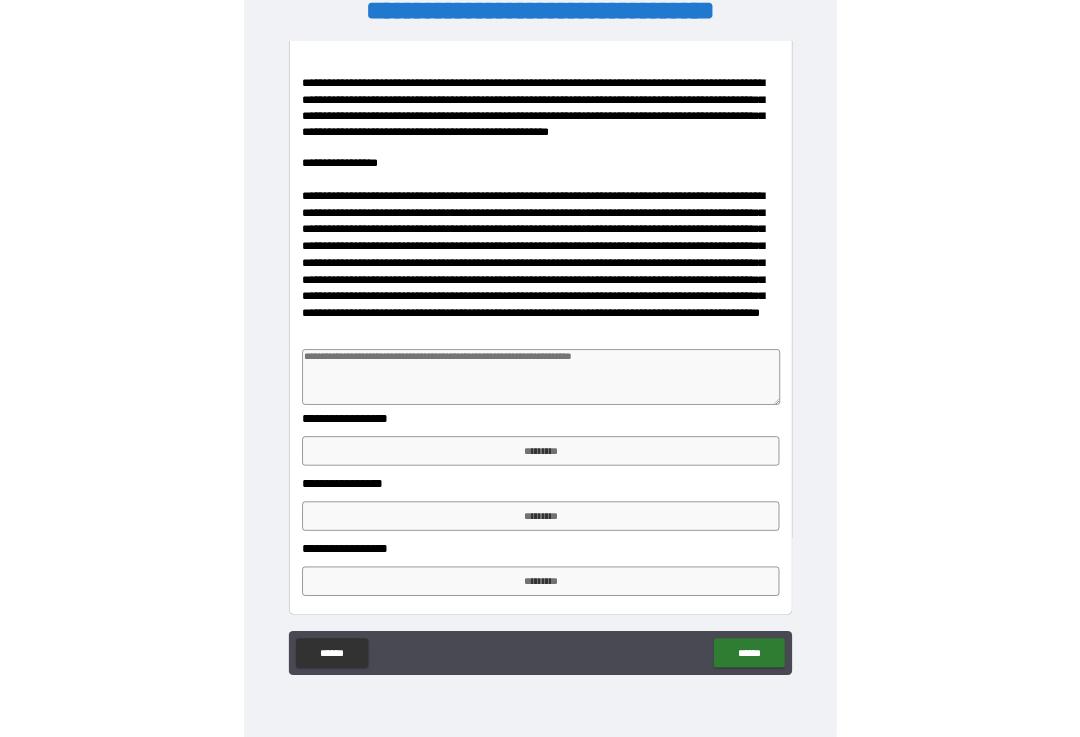 scroll, scrollTop: 1043, scrollLeft: 0, axis: vertical 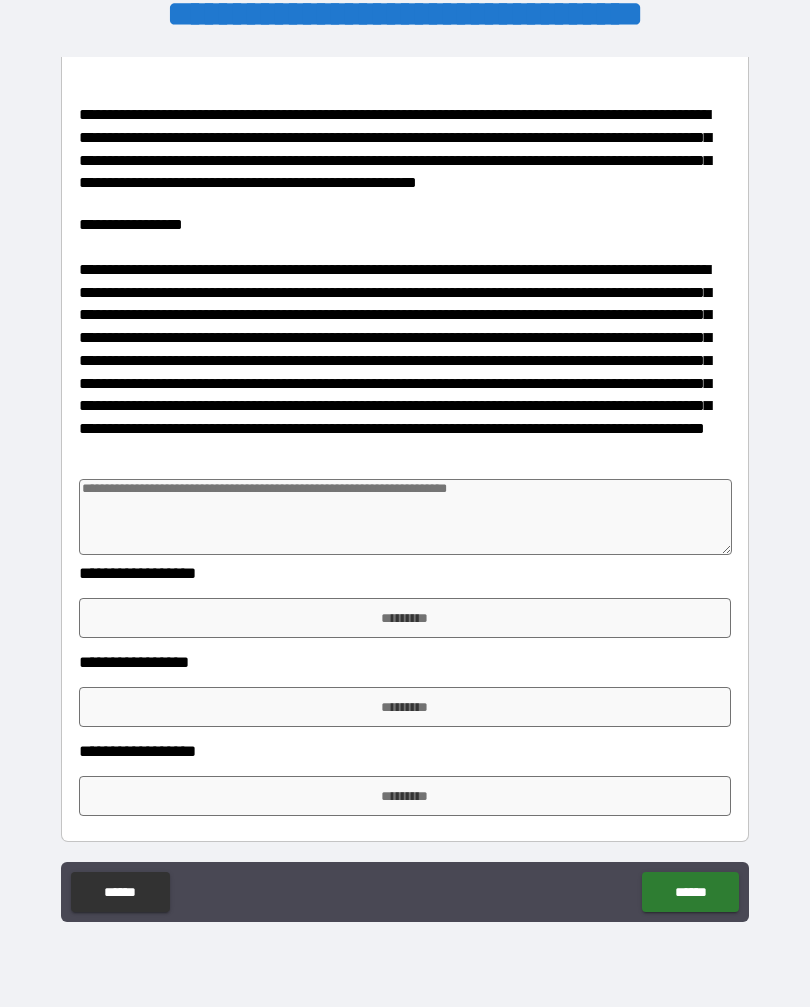 click at bounding box center (405, 517) 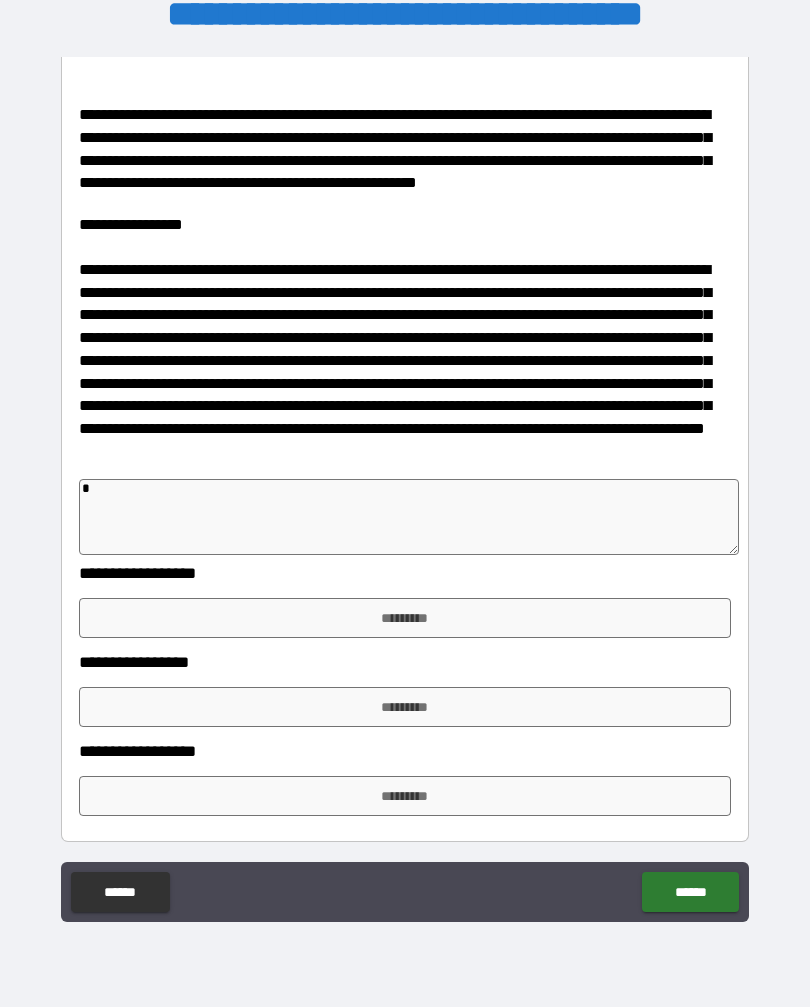 type on "*" 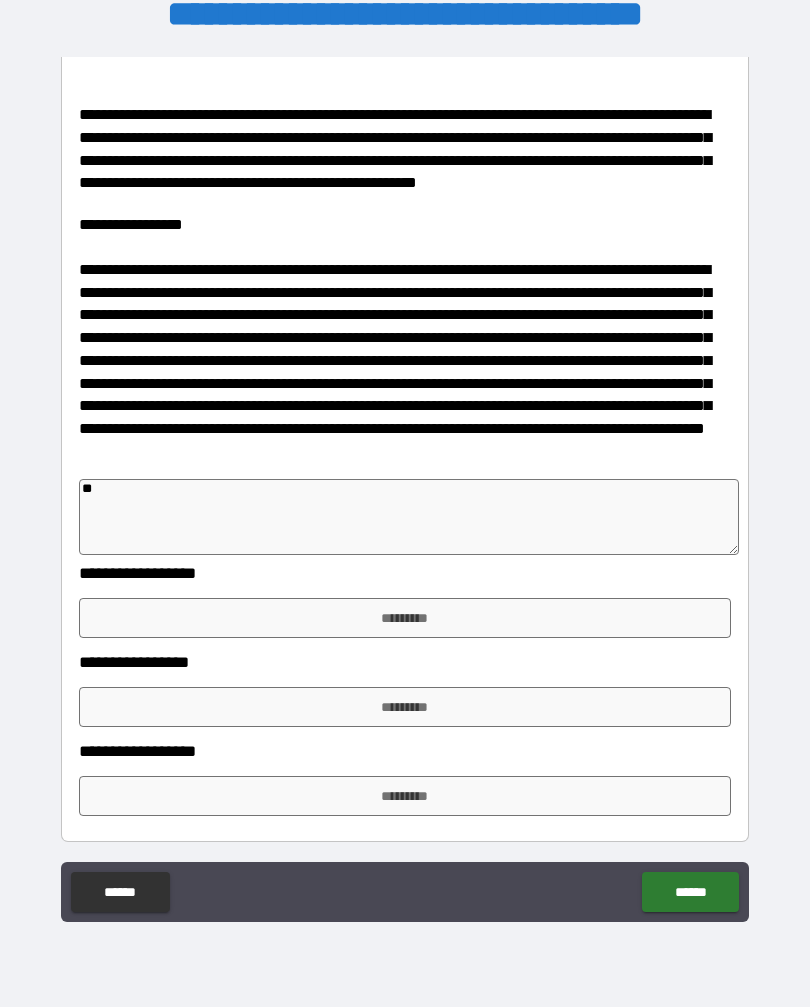 type on "*" 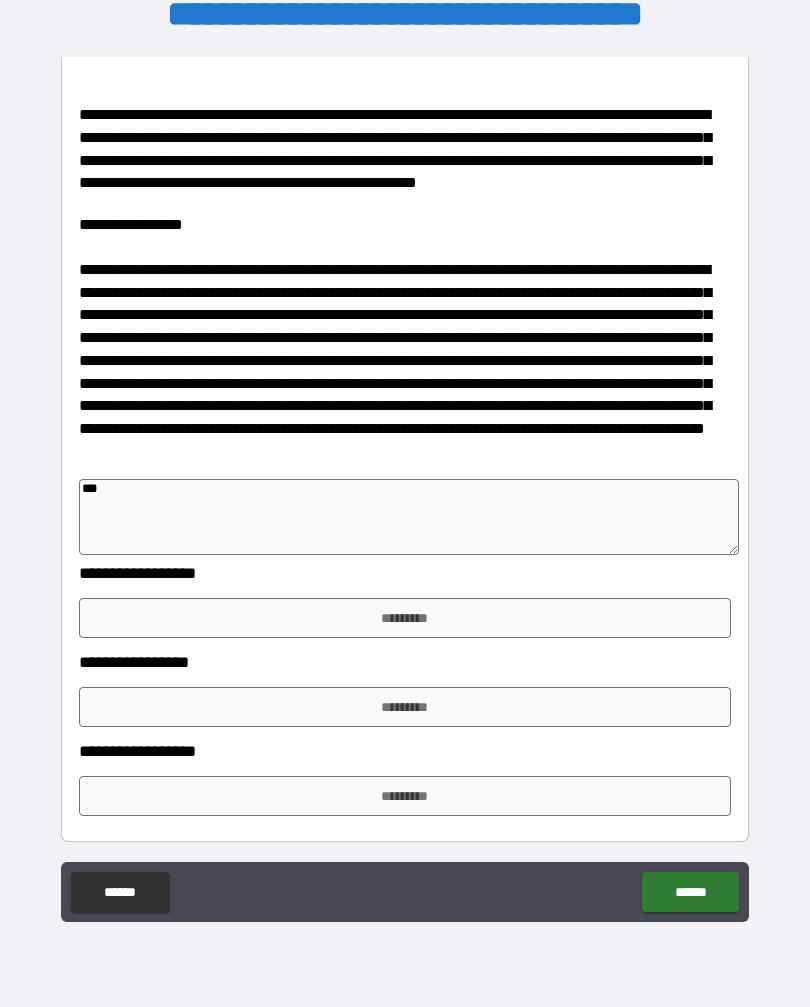 type on "*" 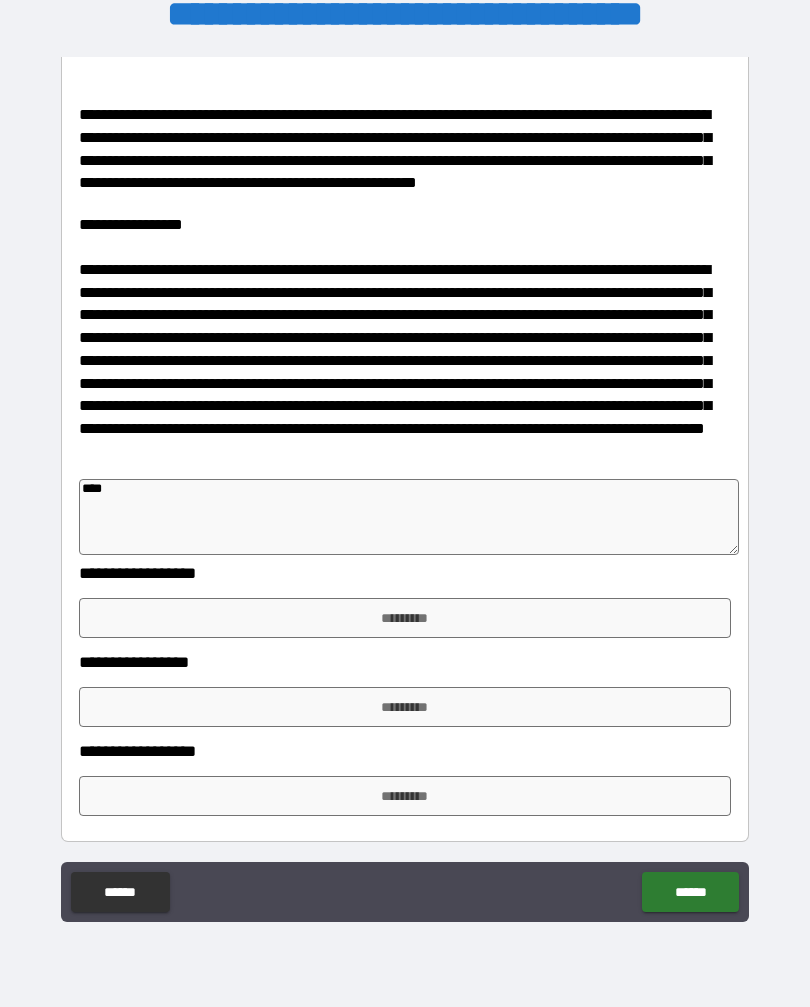 type on "*" 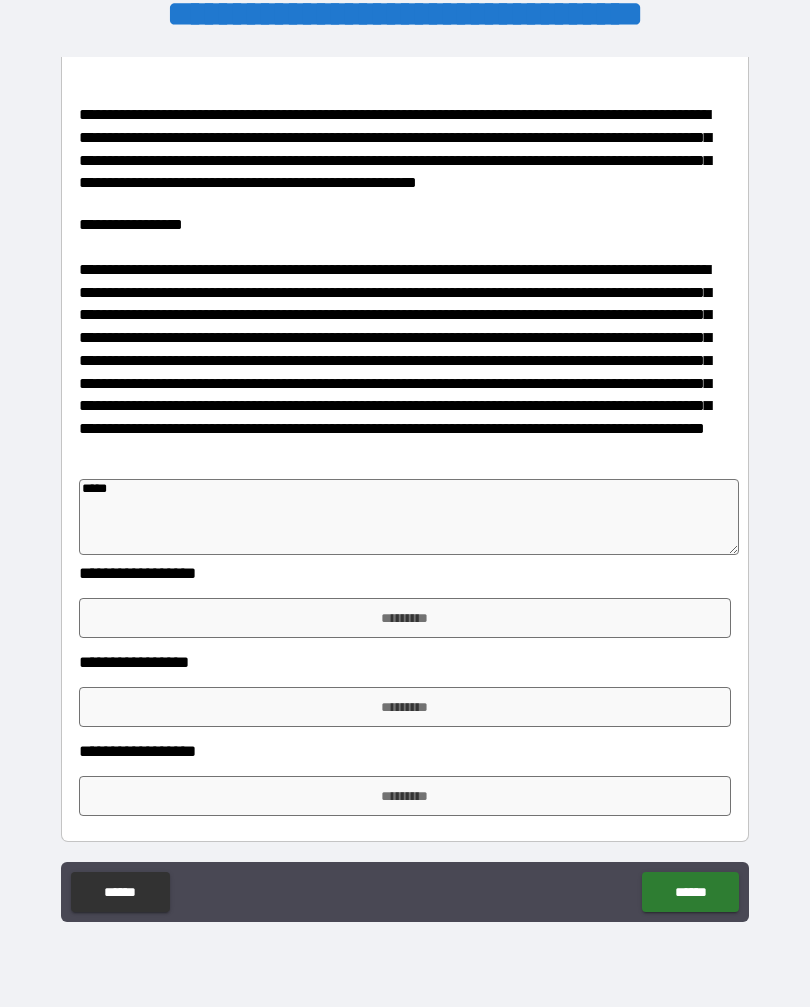 type on "*" 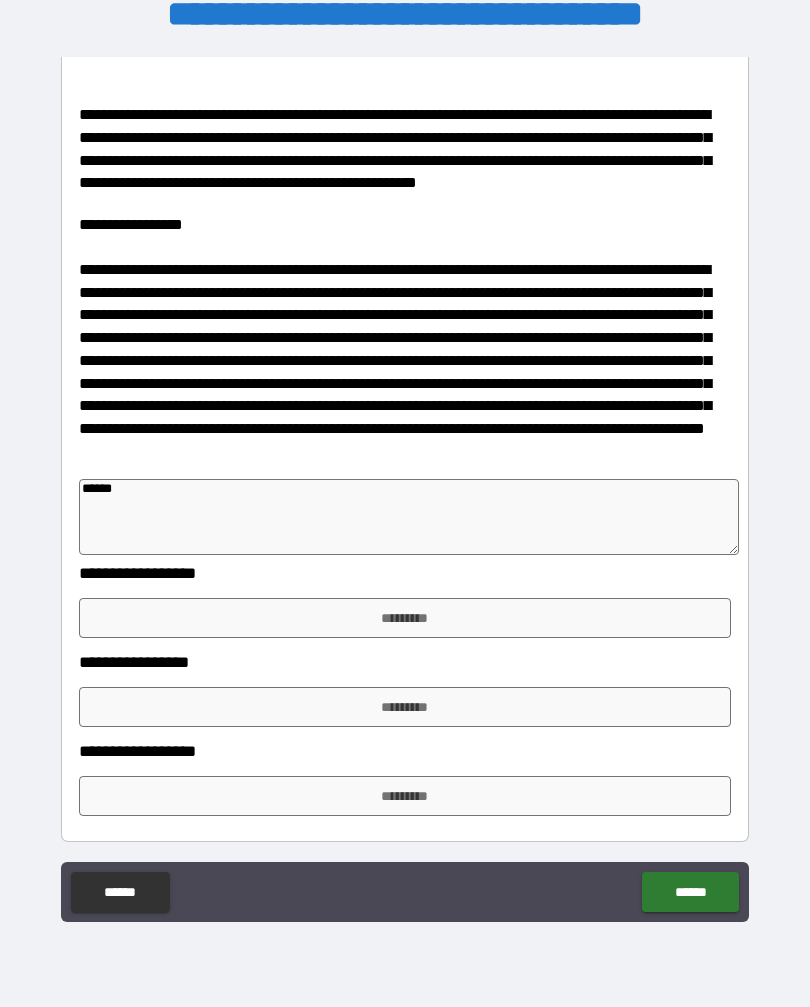 type on "*" 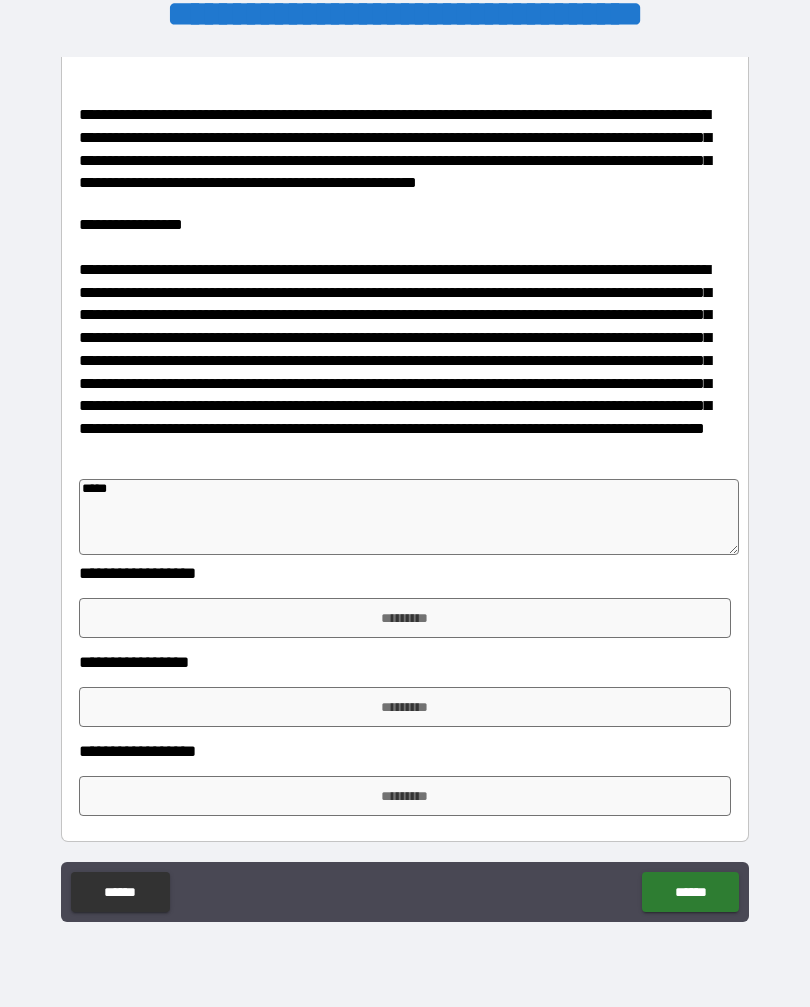 type on "*" 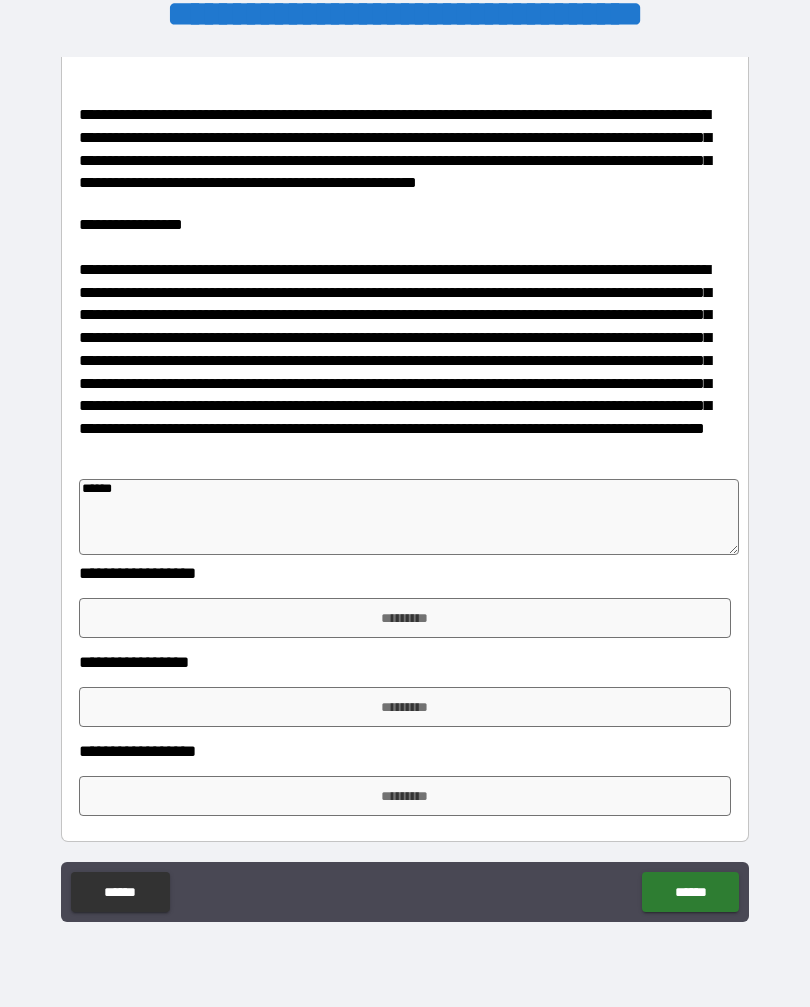 type on "*" 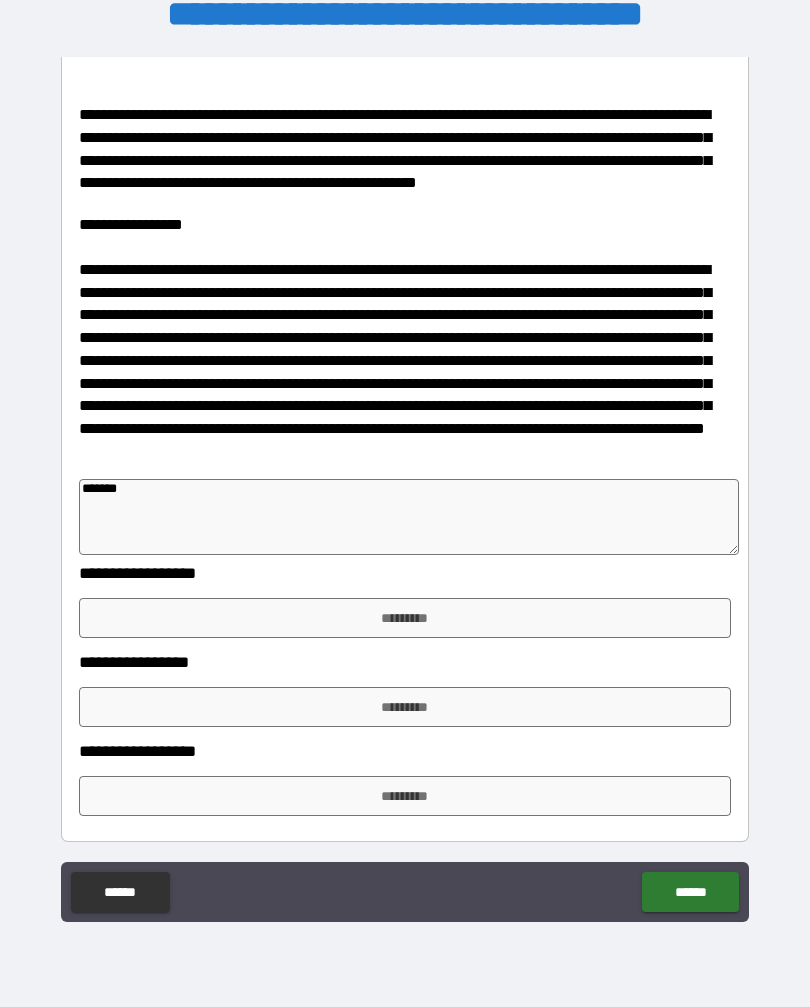 type on "*" 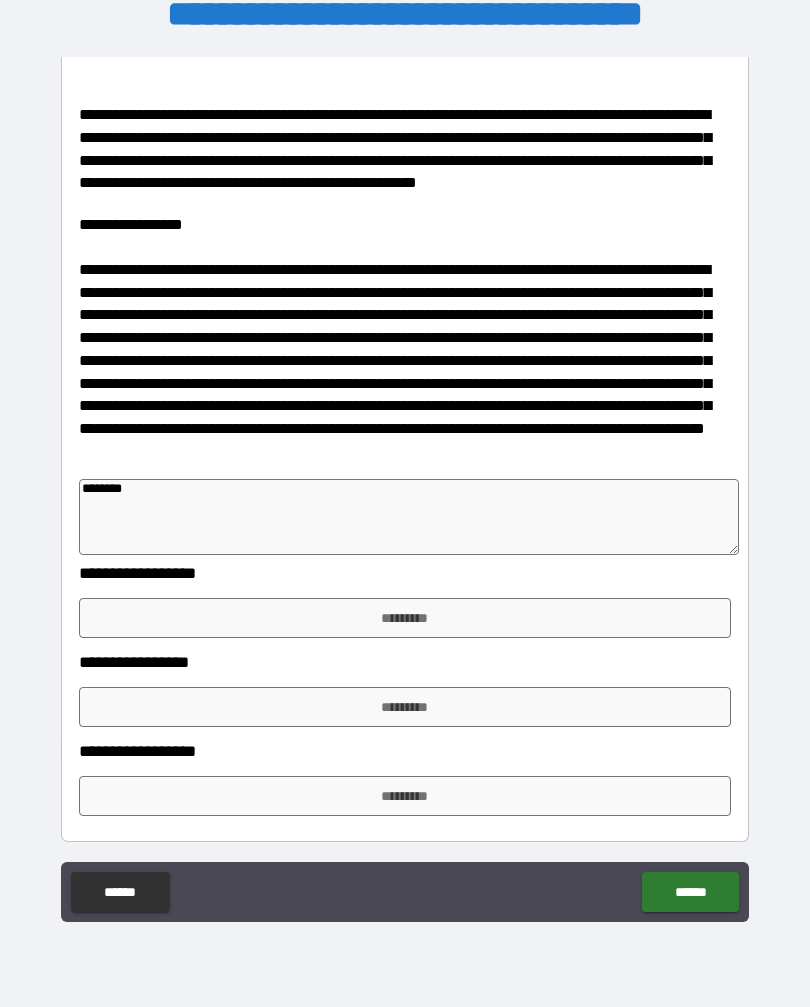 type on "*" 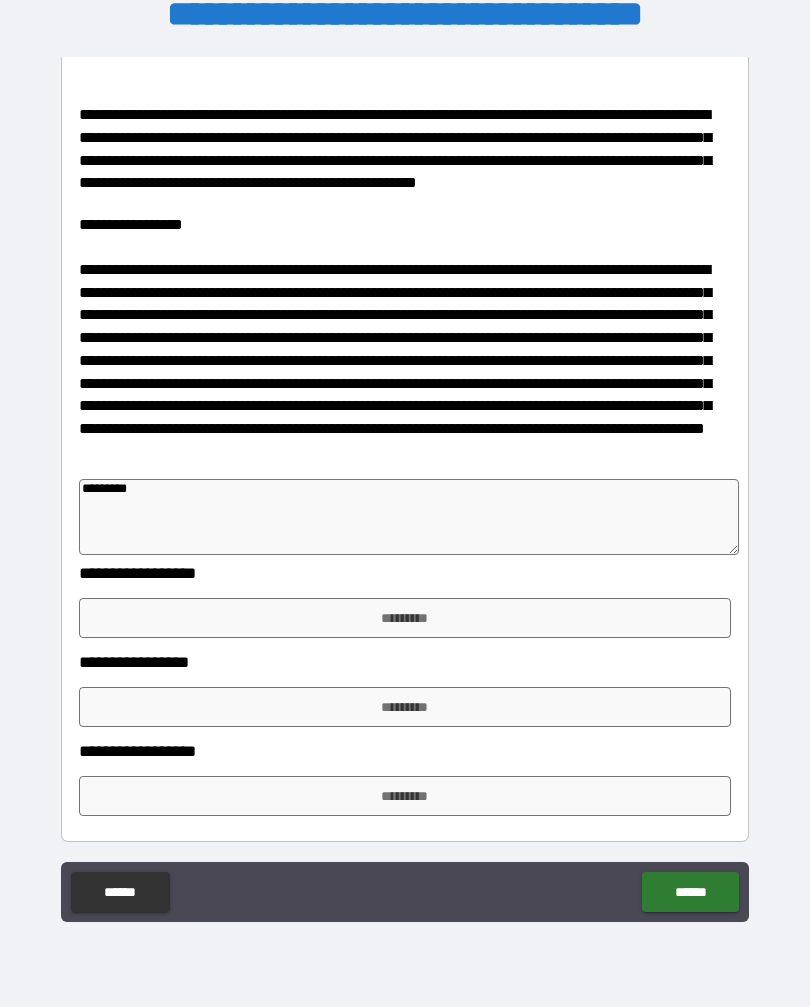 type on "*" 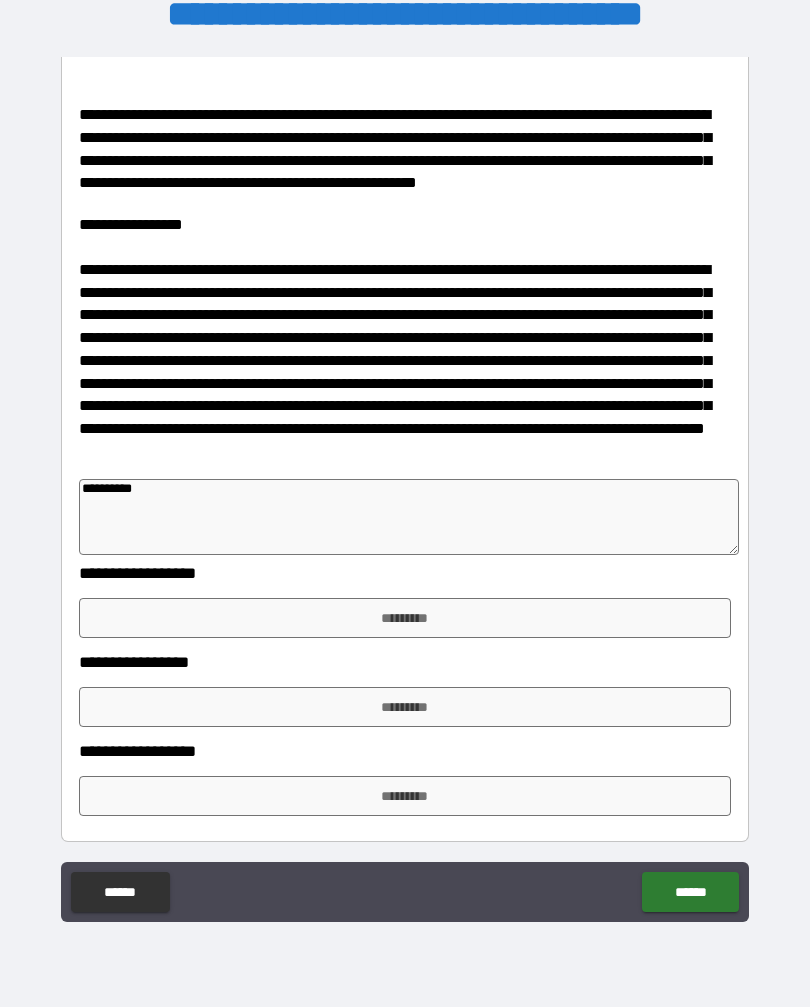 type on "*" 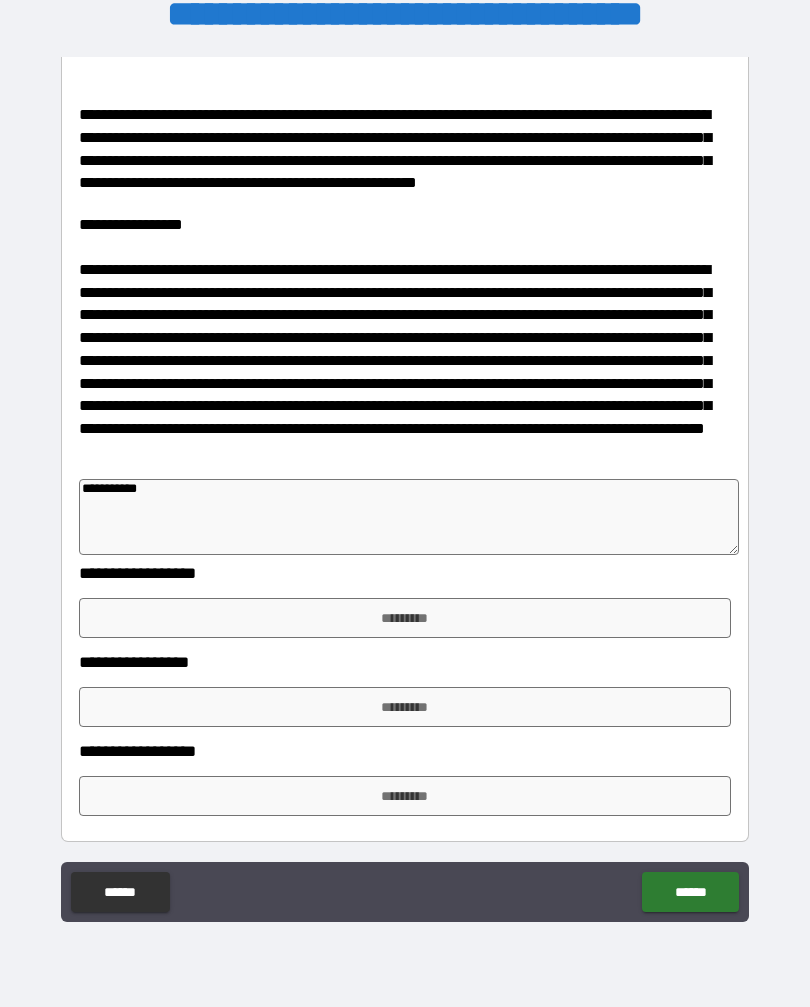 type on "*" 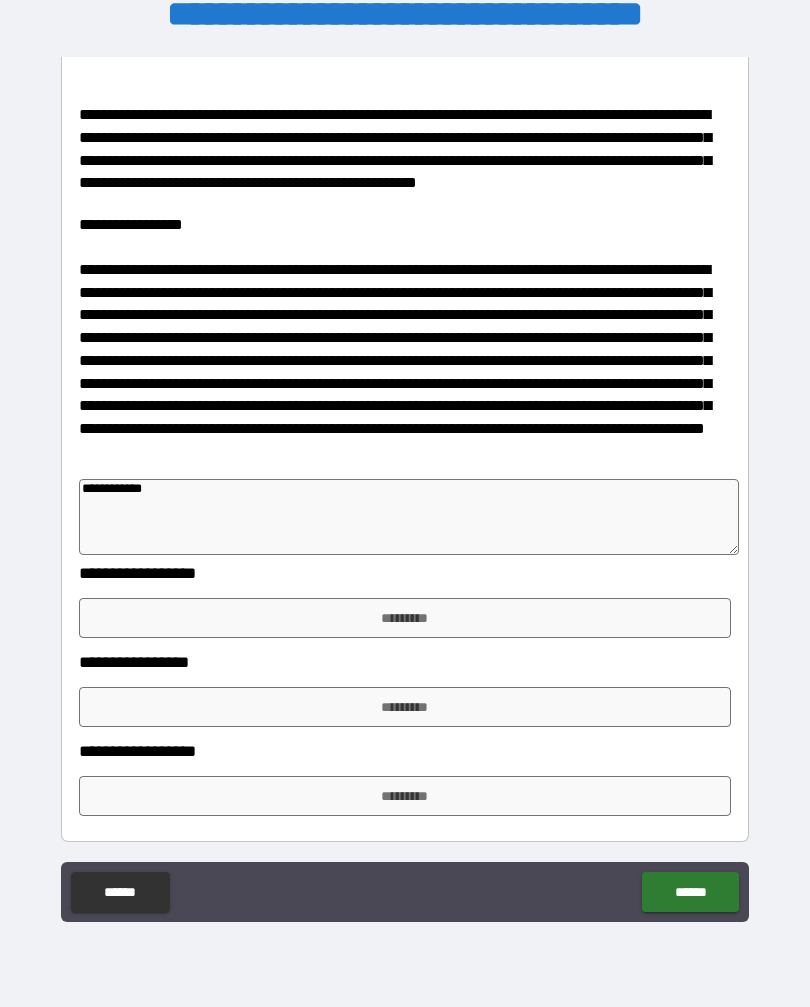type on "*" 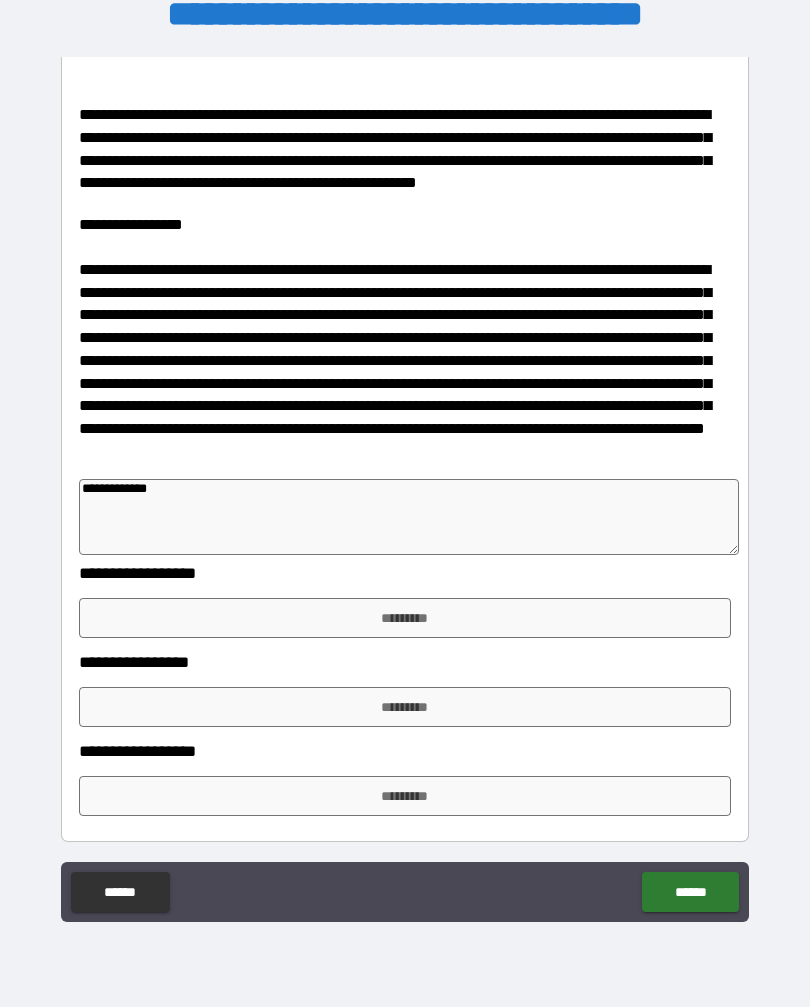 type on "*" 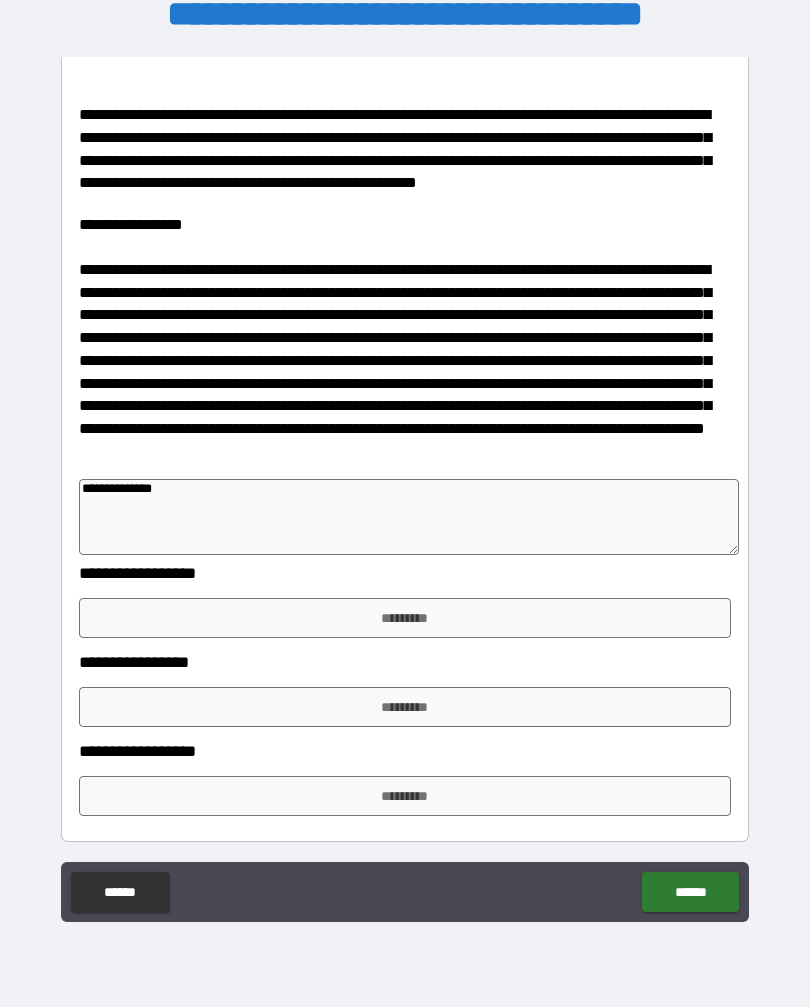 type on "*" 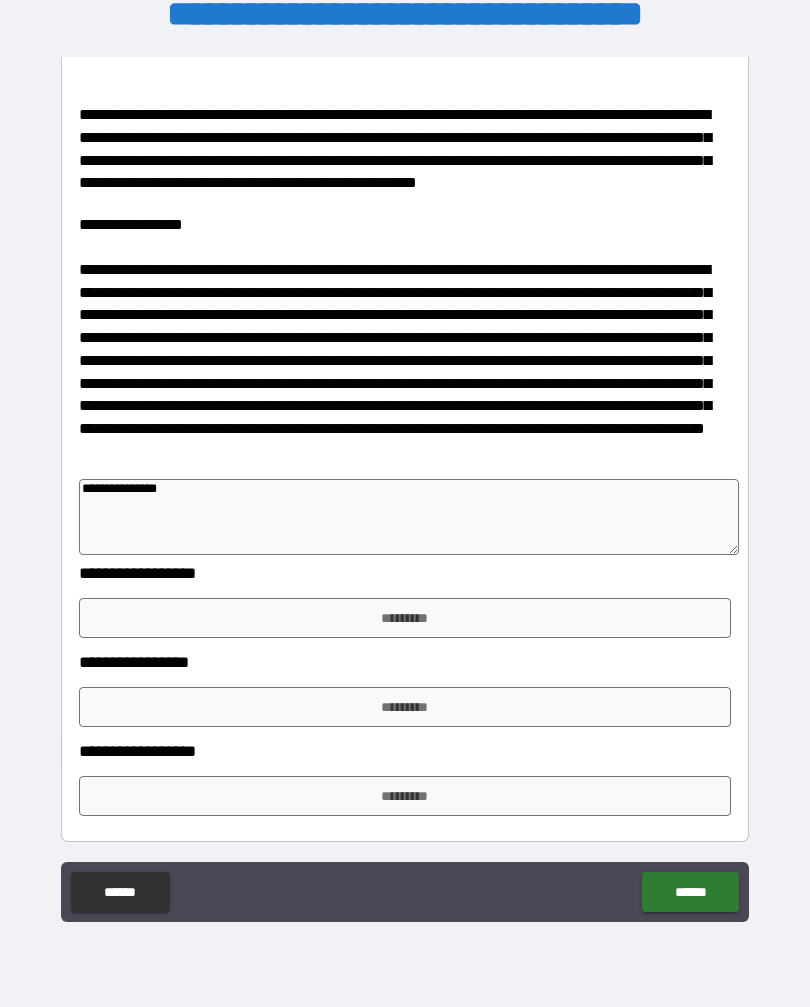 type on "*" 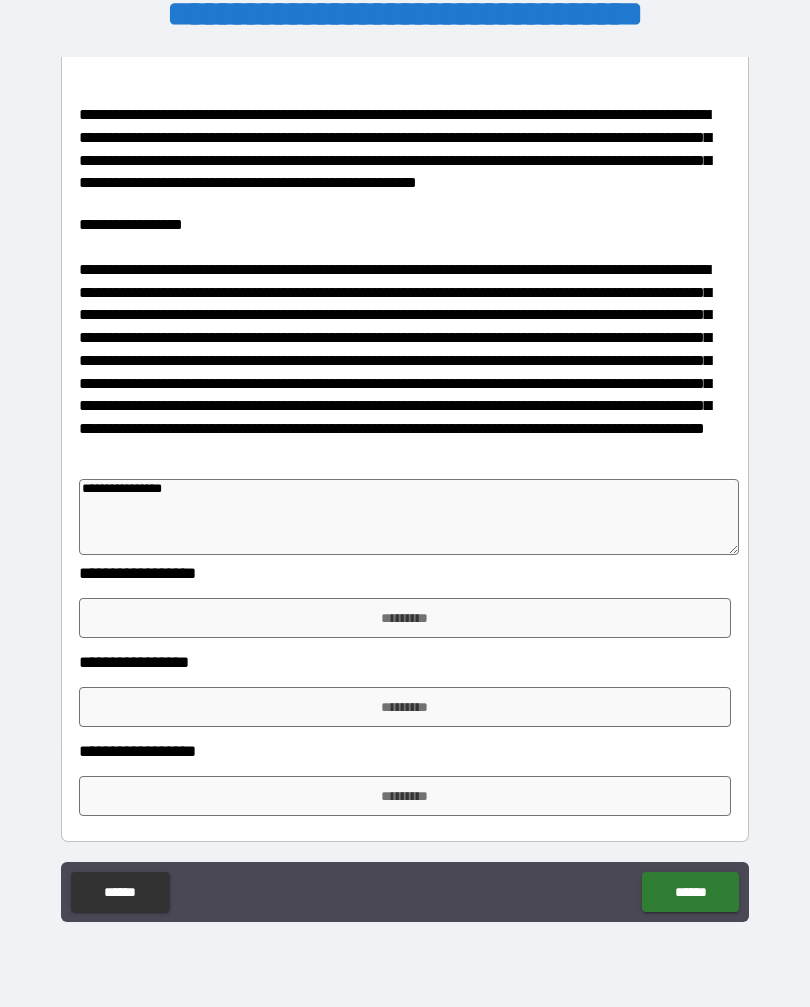 type on "*" 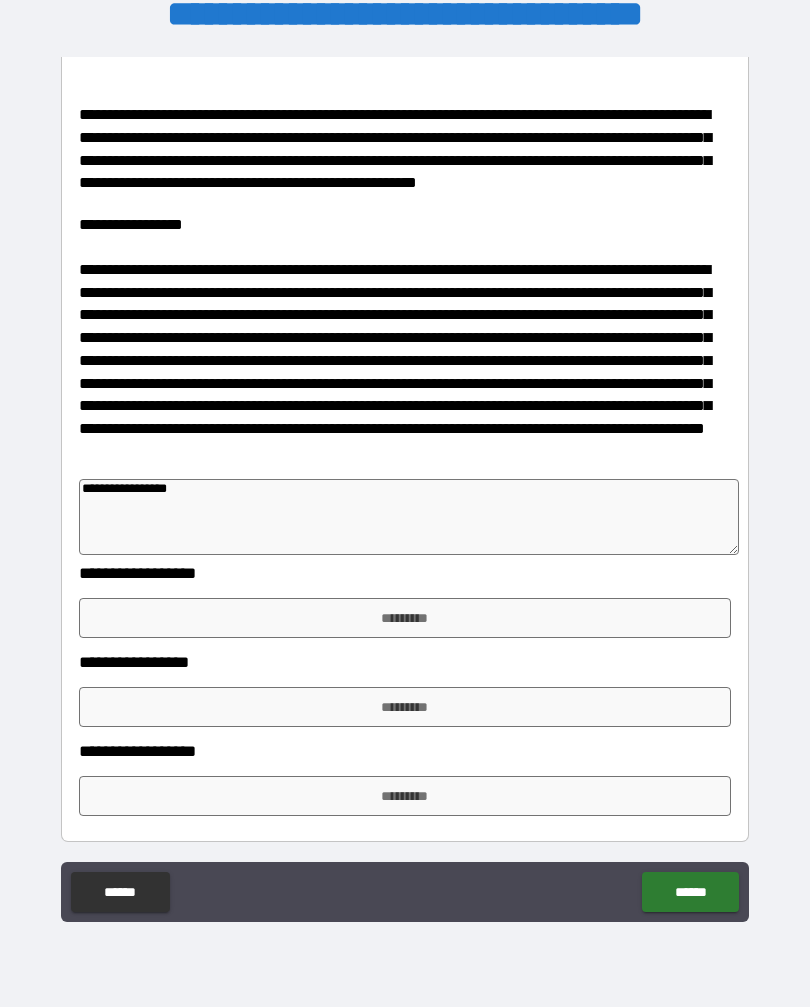 type on "*" 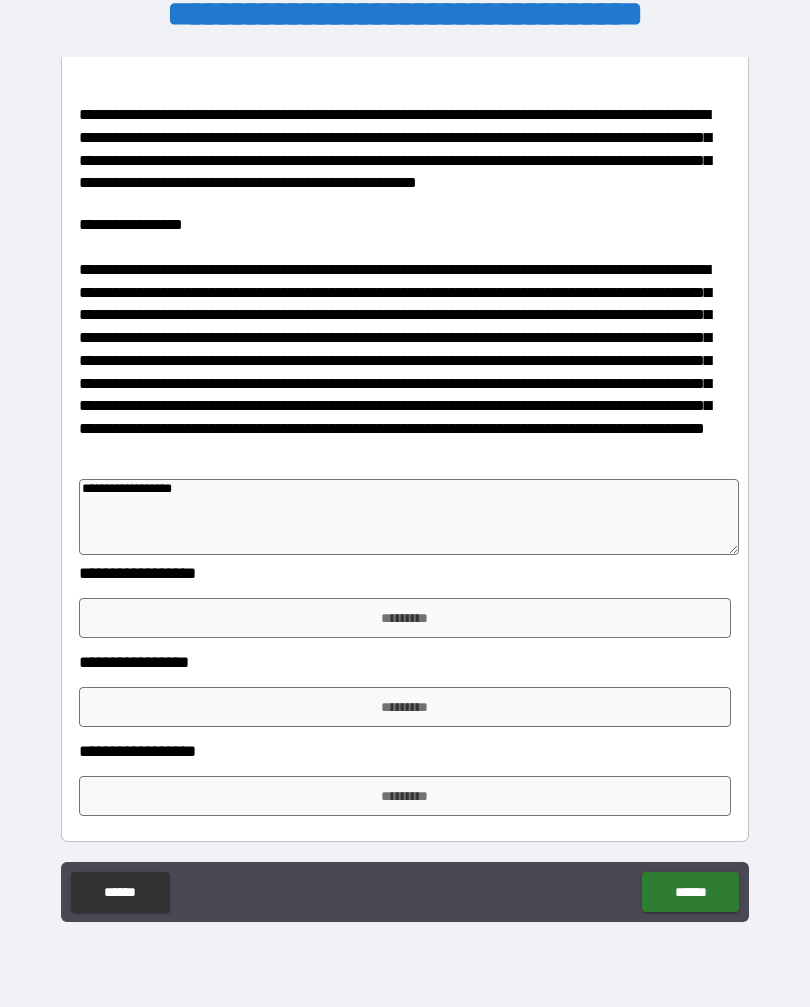 type on "*" 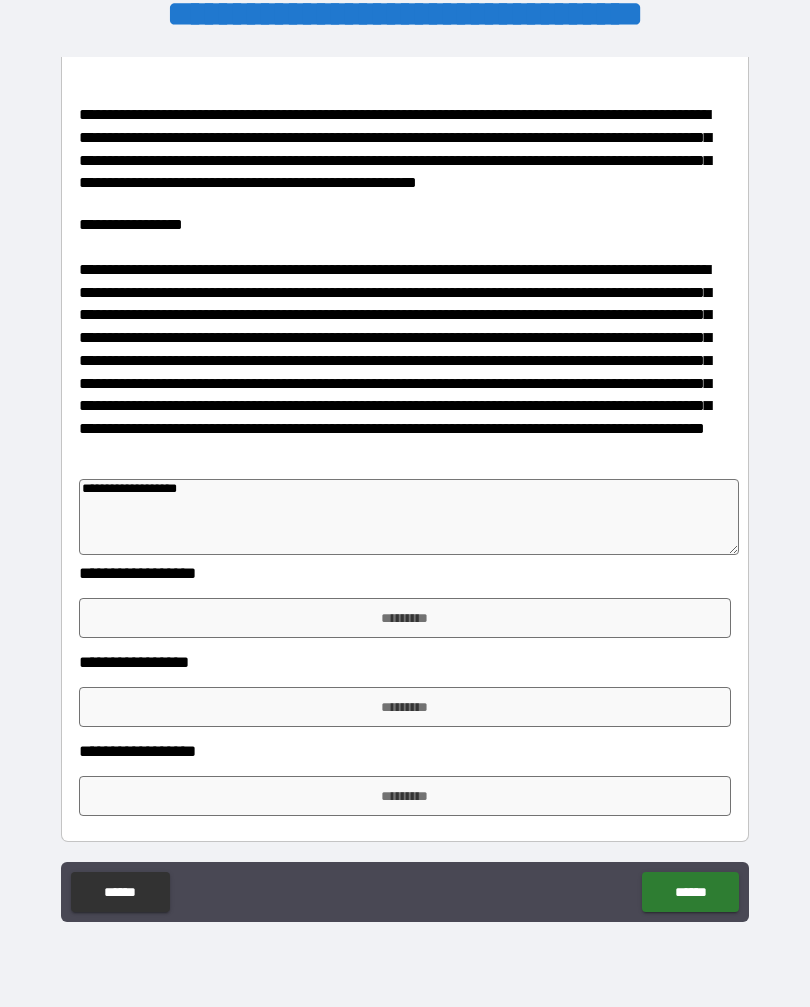 type on "*" 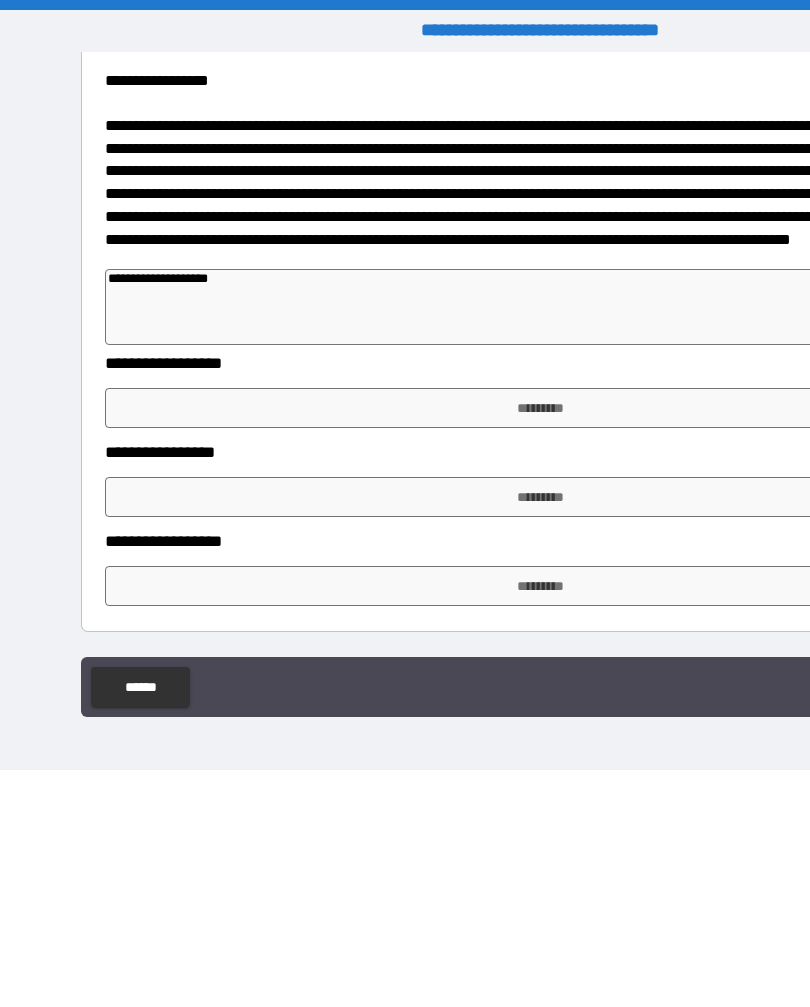 scroll, scrollTop: 1001, scrollLeft: 0, axis: vertical 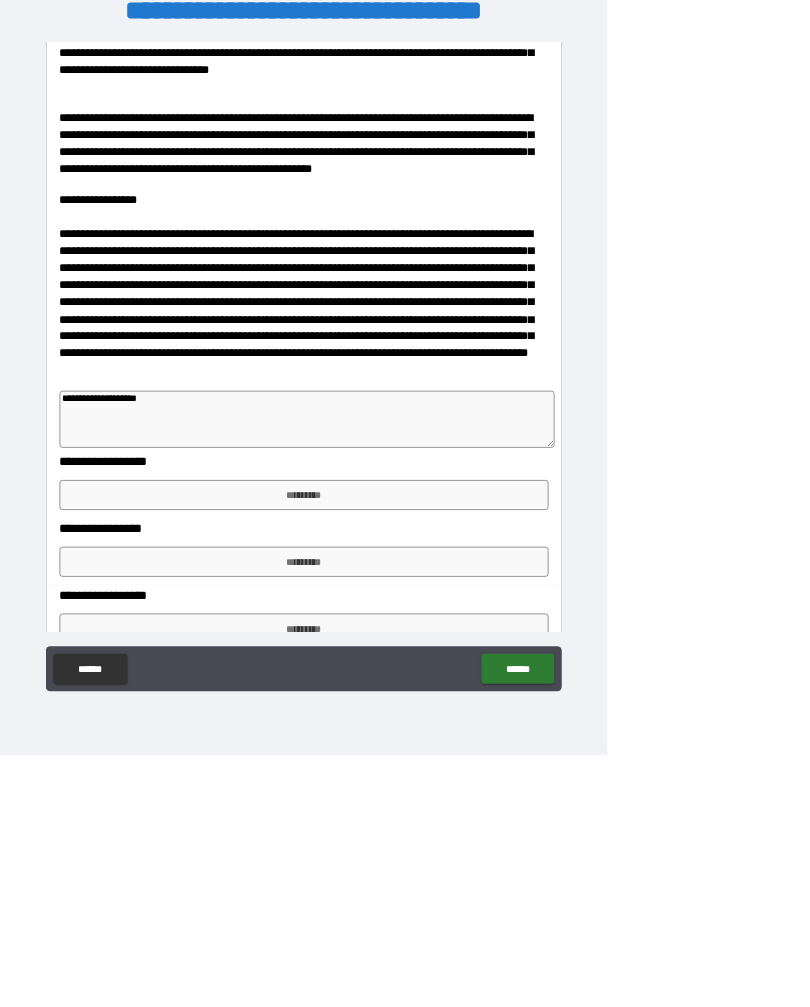 type on "*" 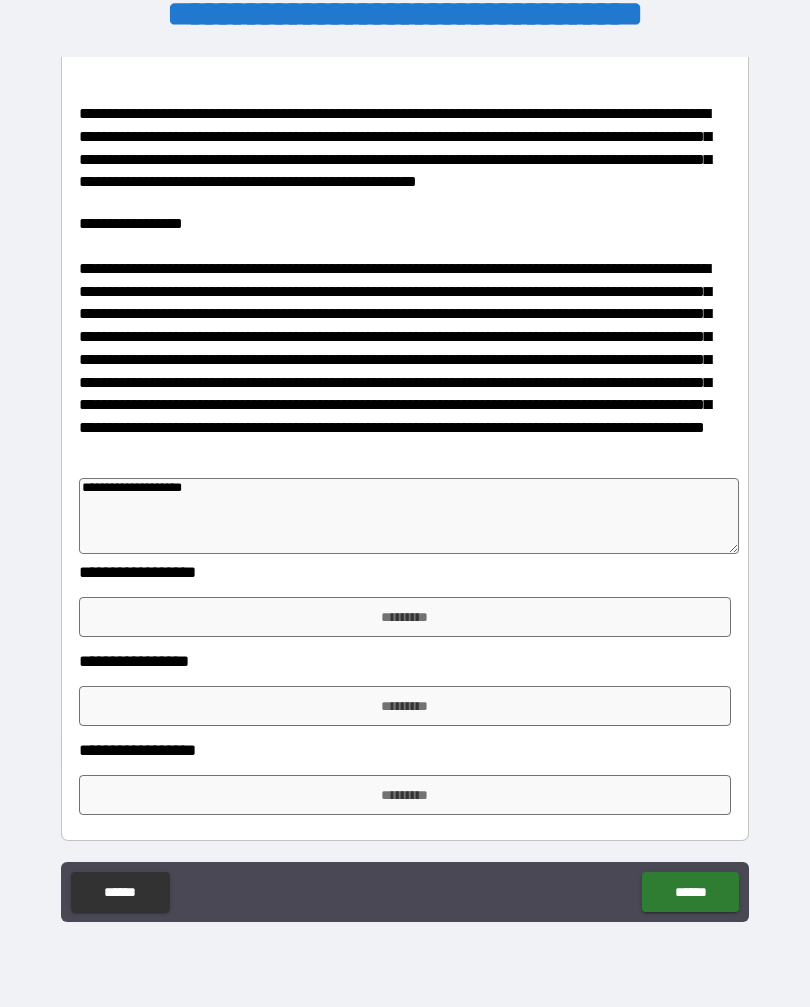scroll, scrollTop: 1043, scrollLeft: 0, axis: vertical 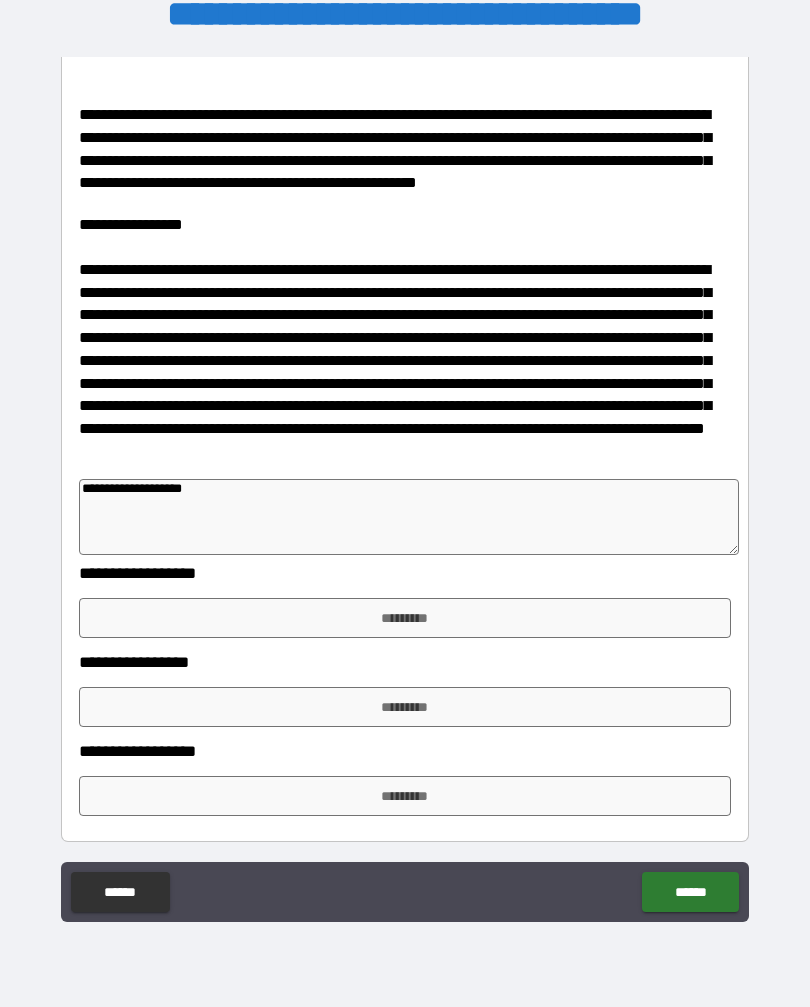 type on "**********" 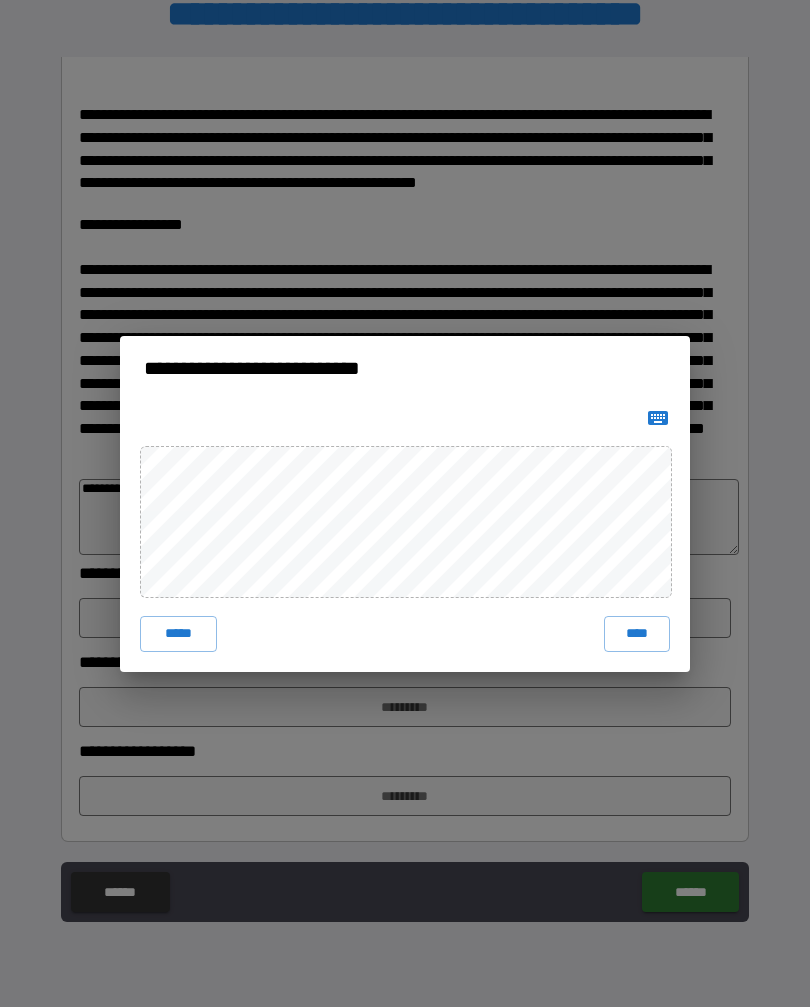 click on "****" at bounding box center [637, 634] 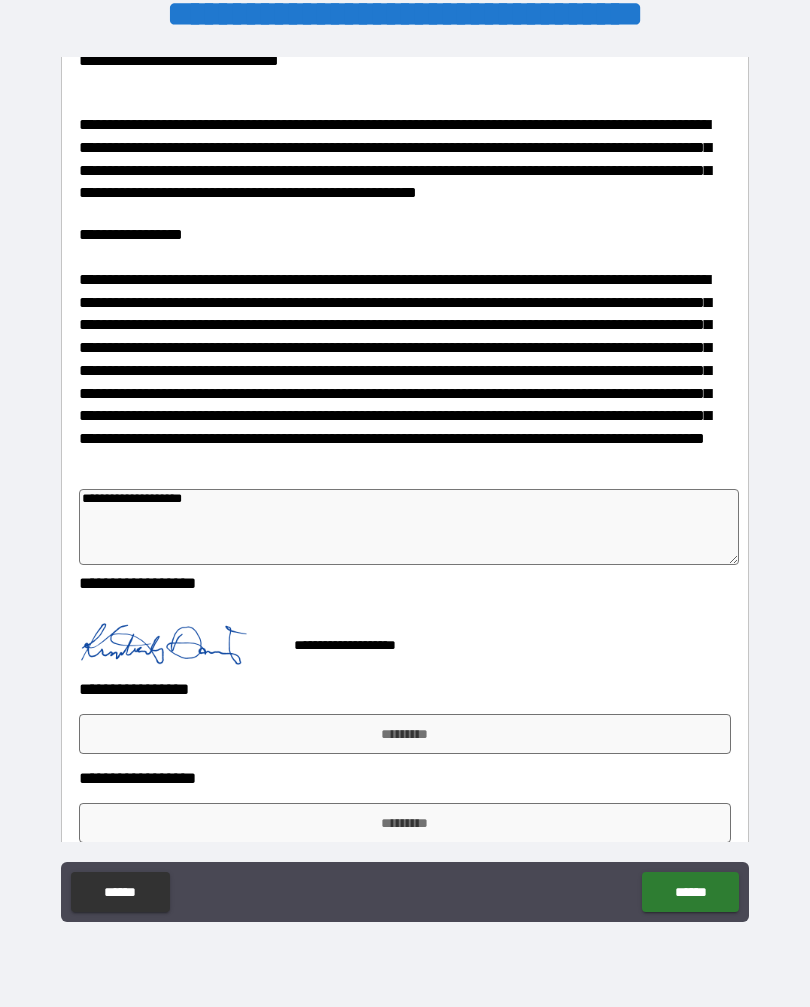 type on "*" 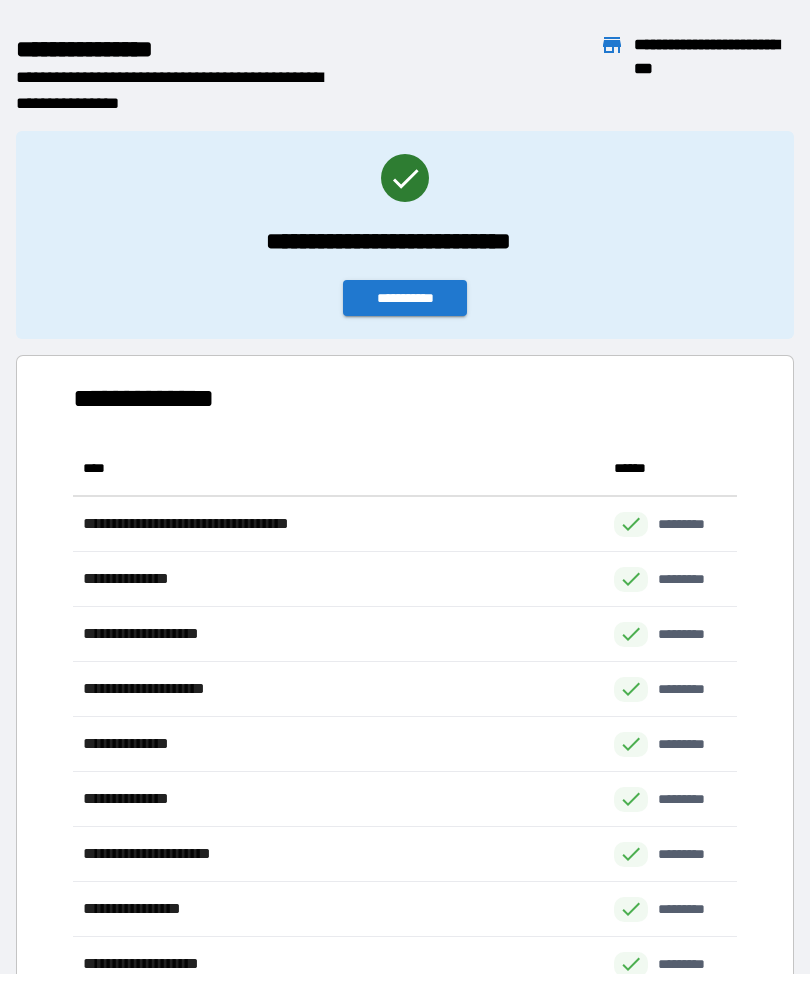 scroll, scrollTop: 551, scrollLeft: 664, axis: both 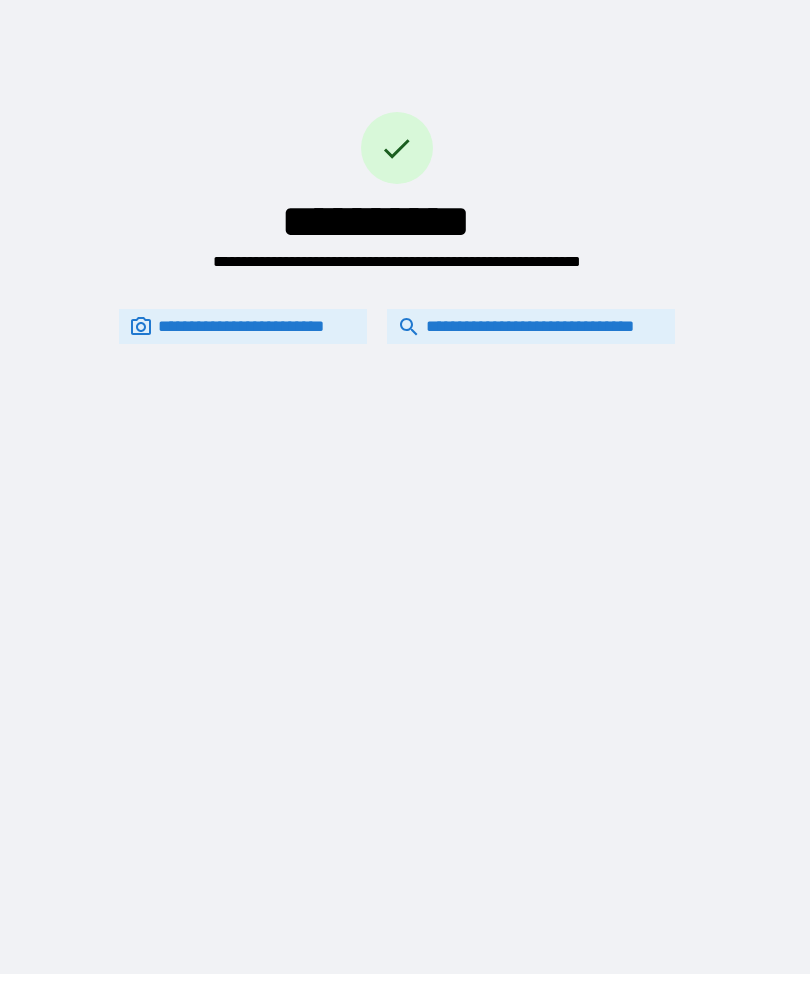 click on "**********" at bounding box center (531, 326) 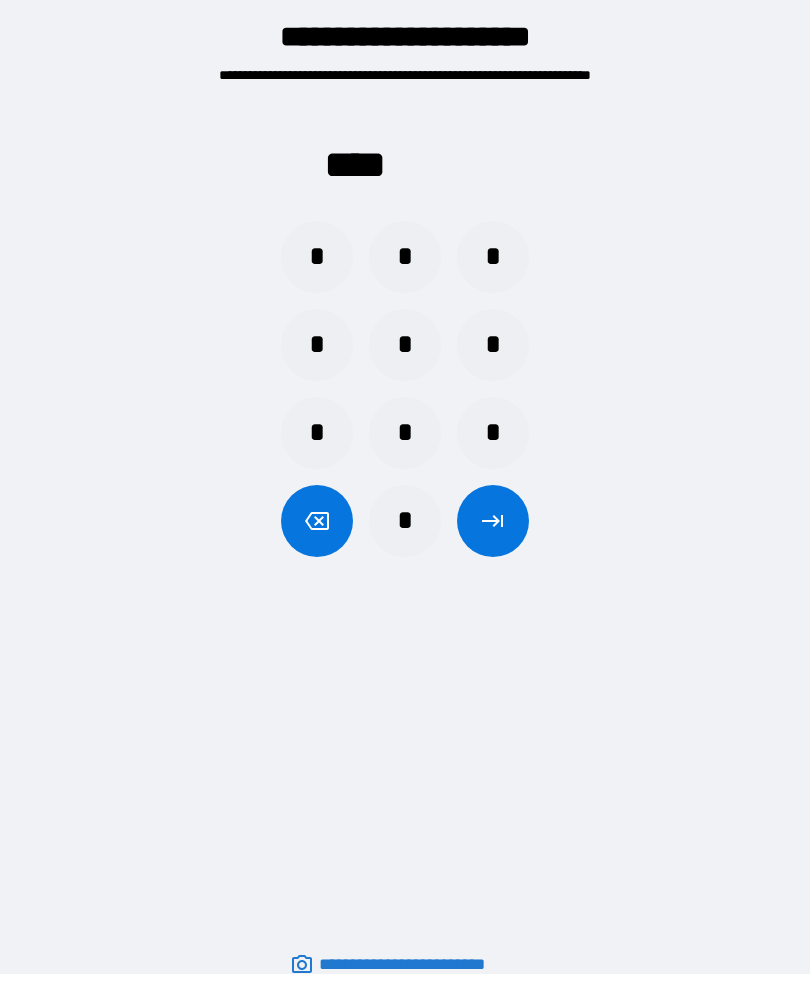 click on "*" at bounding box center (317, 257) 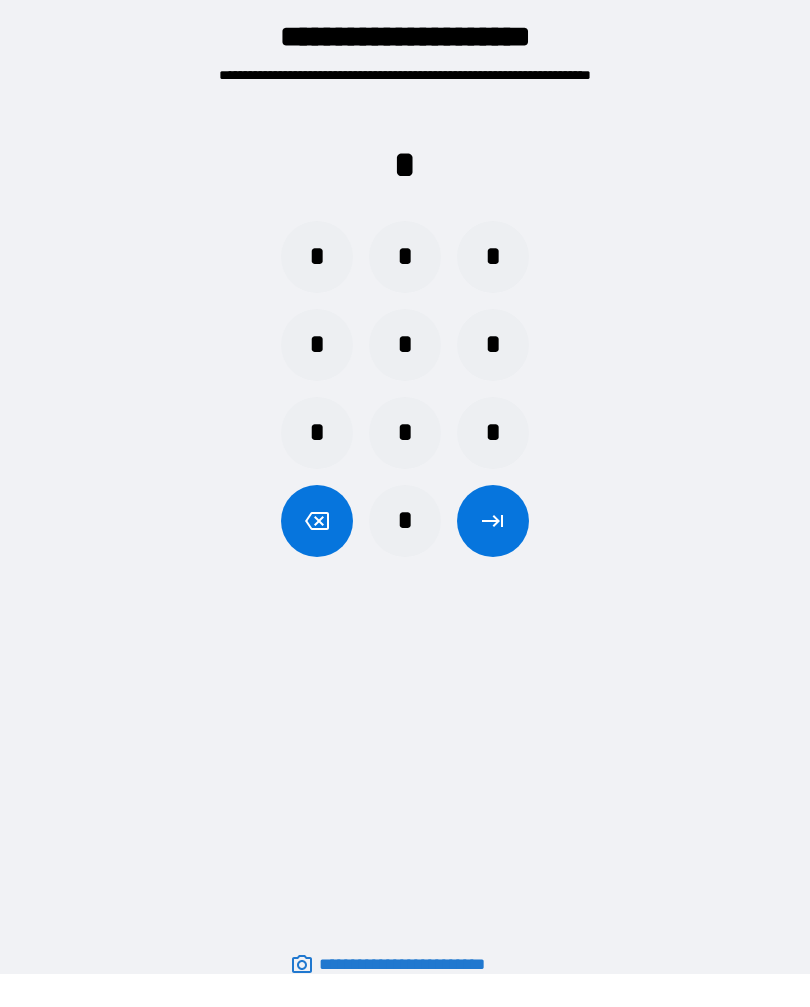 click on "*" at bounding box center (317, 345) 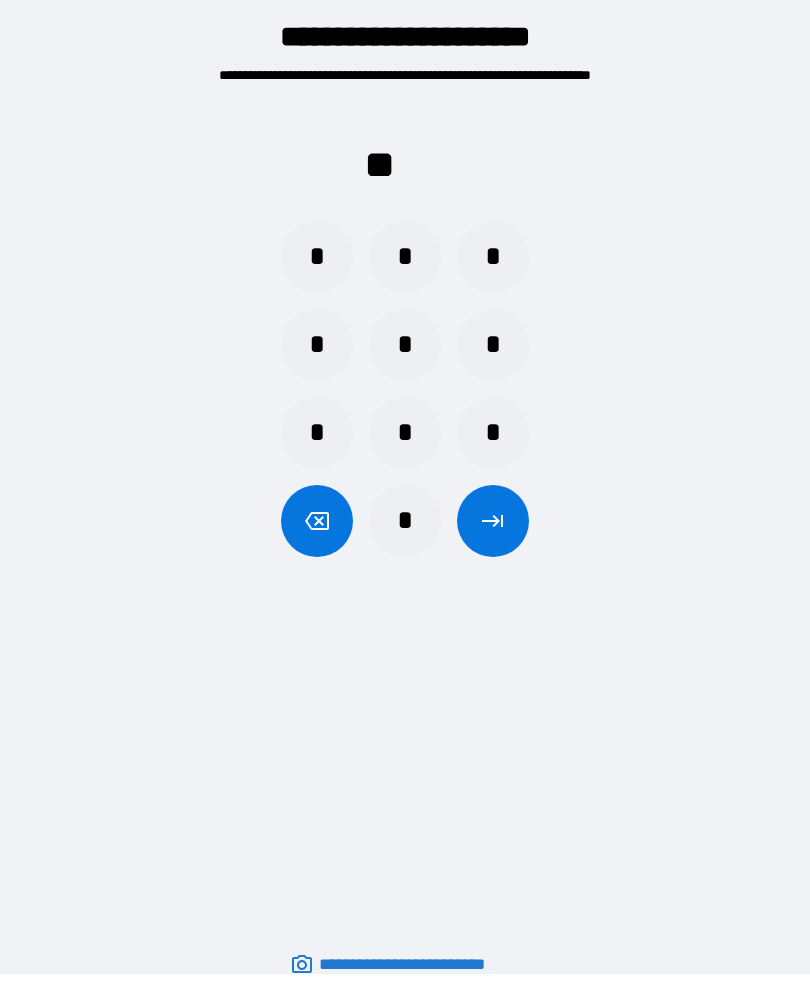 click on "*" at bounding box center (317, 257) 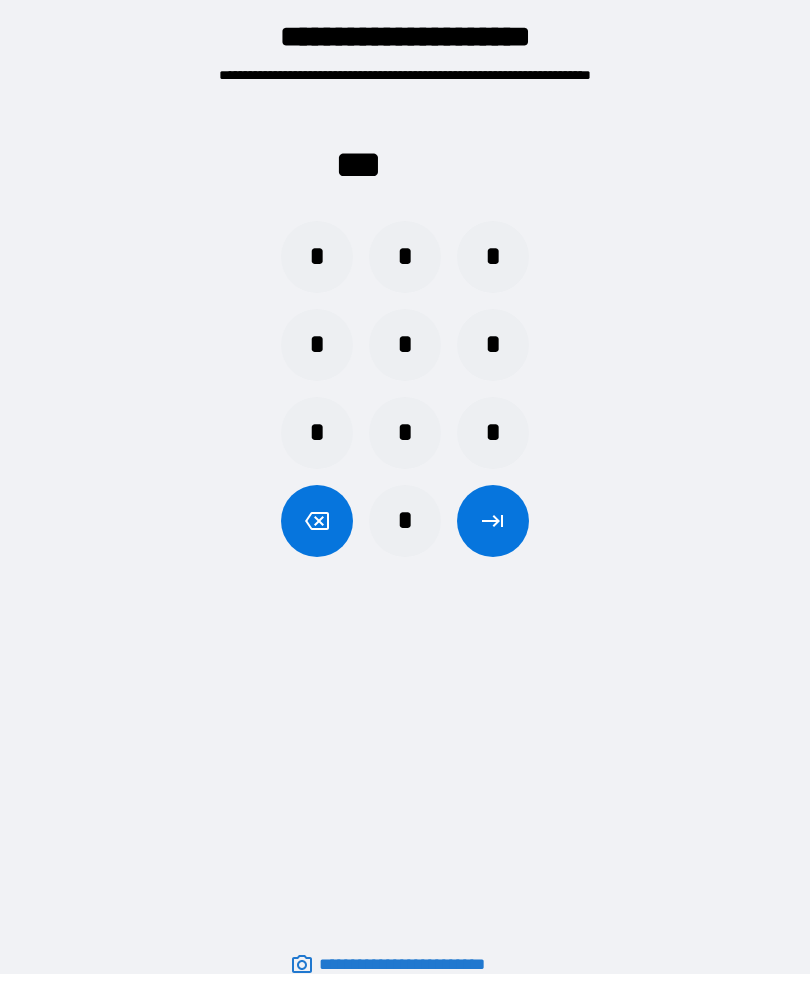 click on "*" at bounding box center [493, 345] 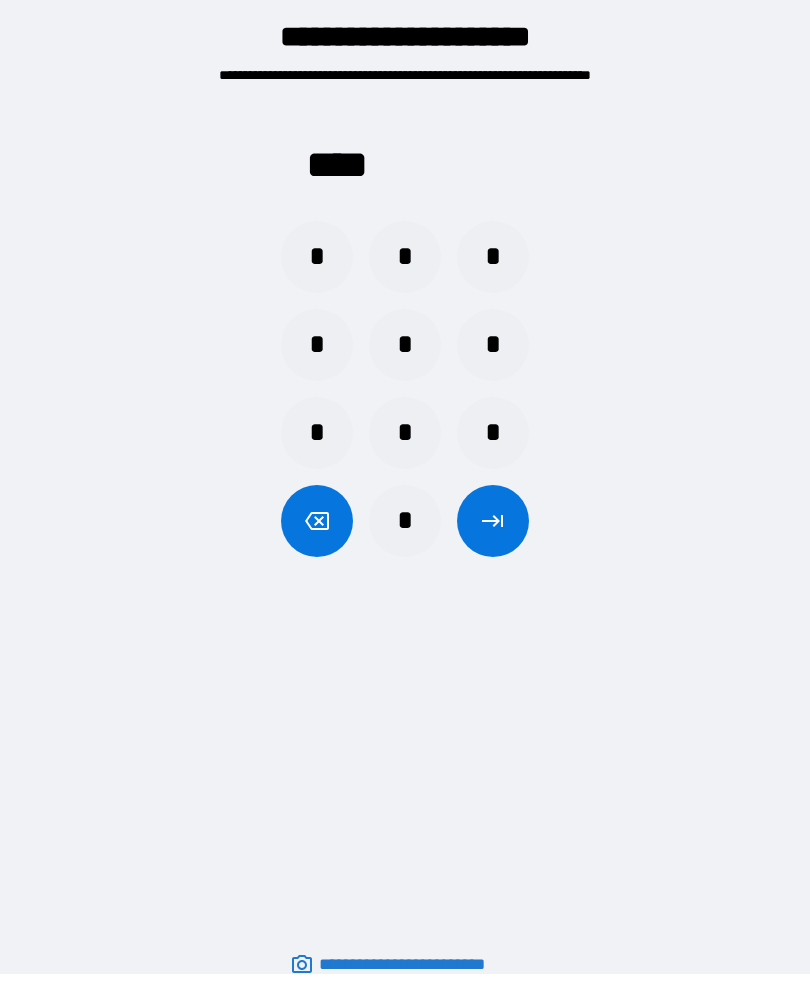 click 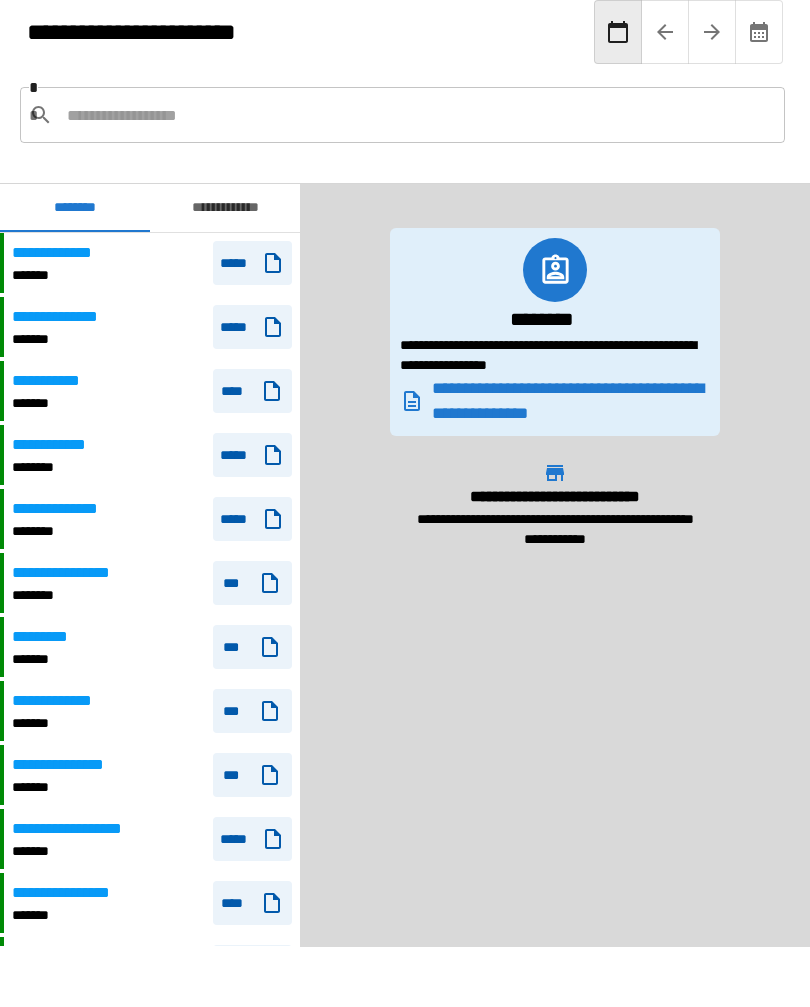 scroll, scrollTop: 18, scrollLeft: 0, axis: vertical 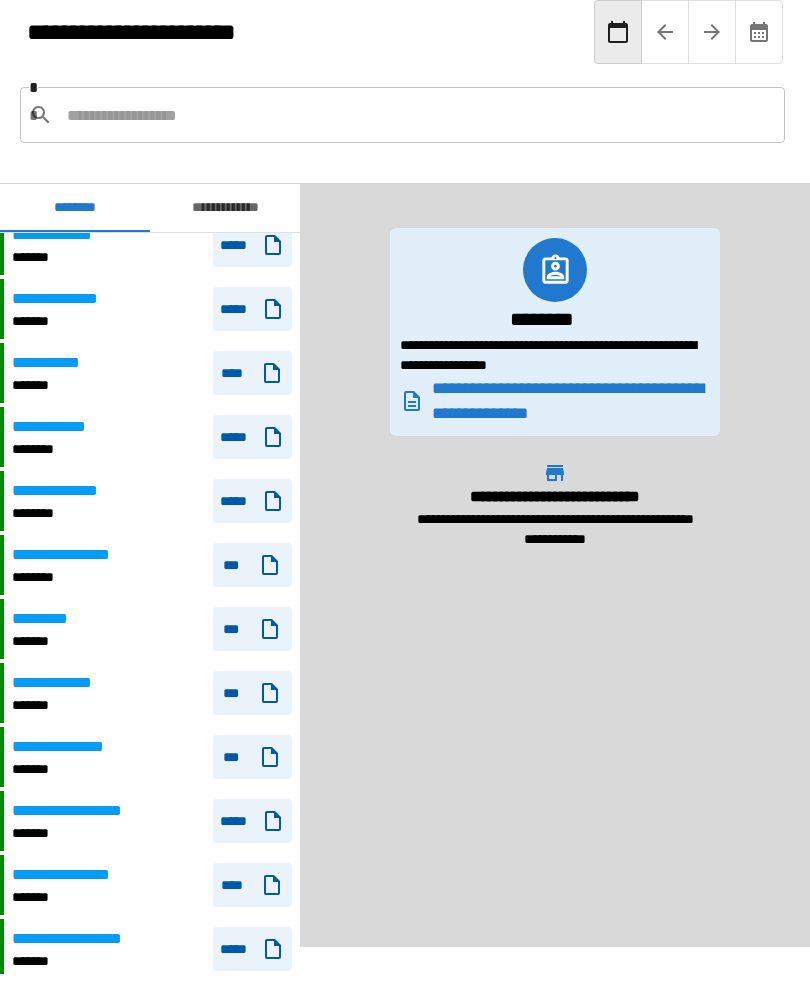 click 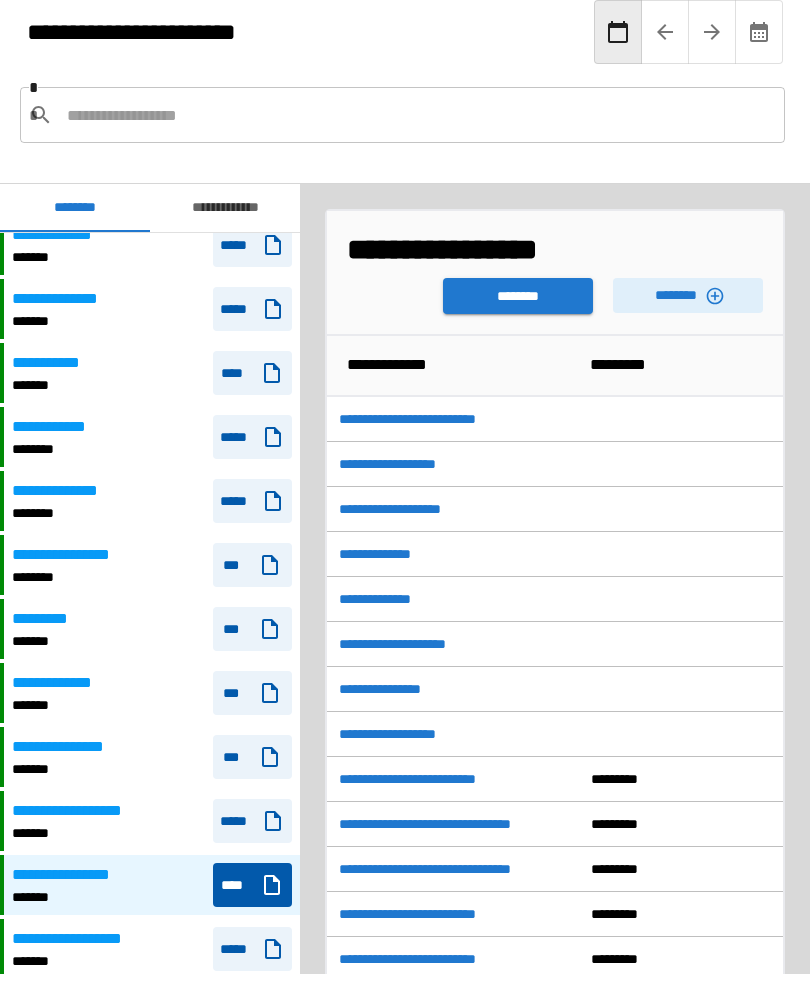 scroll, scrollTop: 0, scrollLeft: 0, axis: both 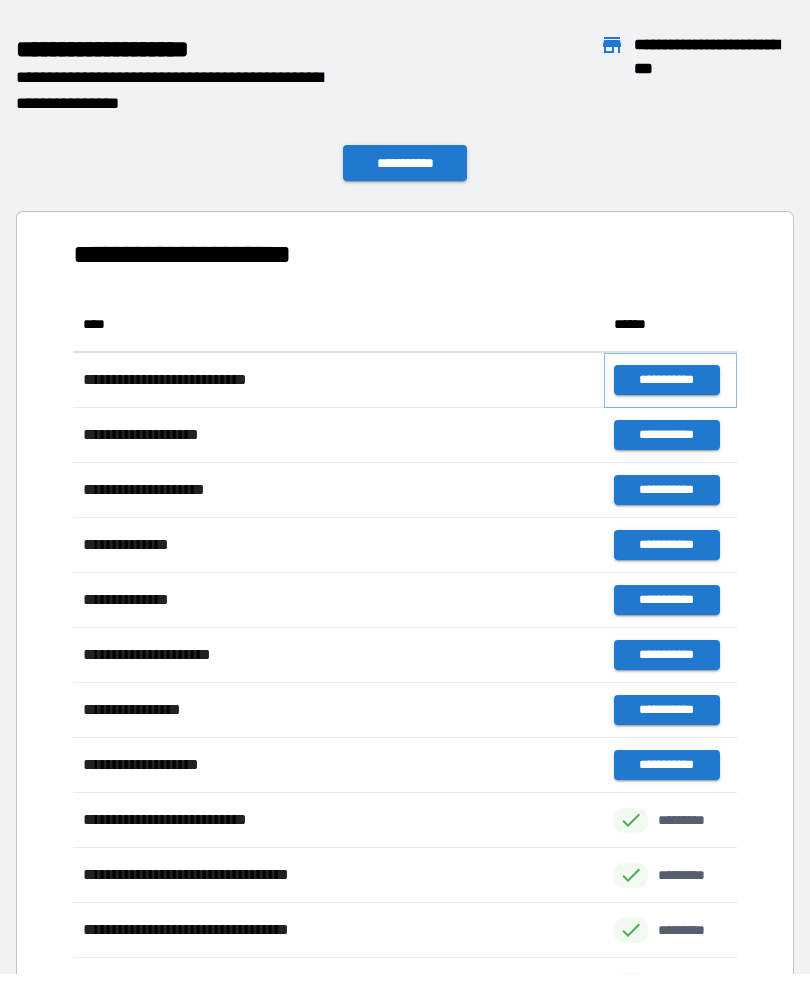 click on "**********" at bounding box center [666, 380] 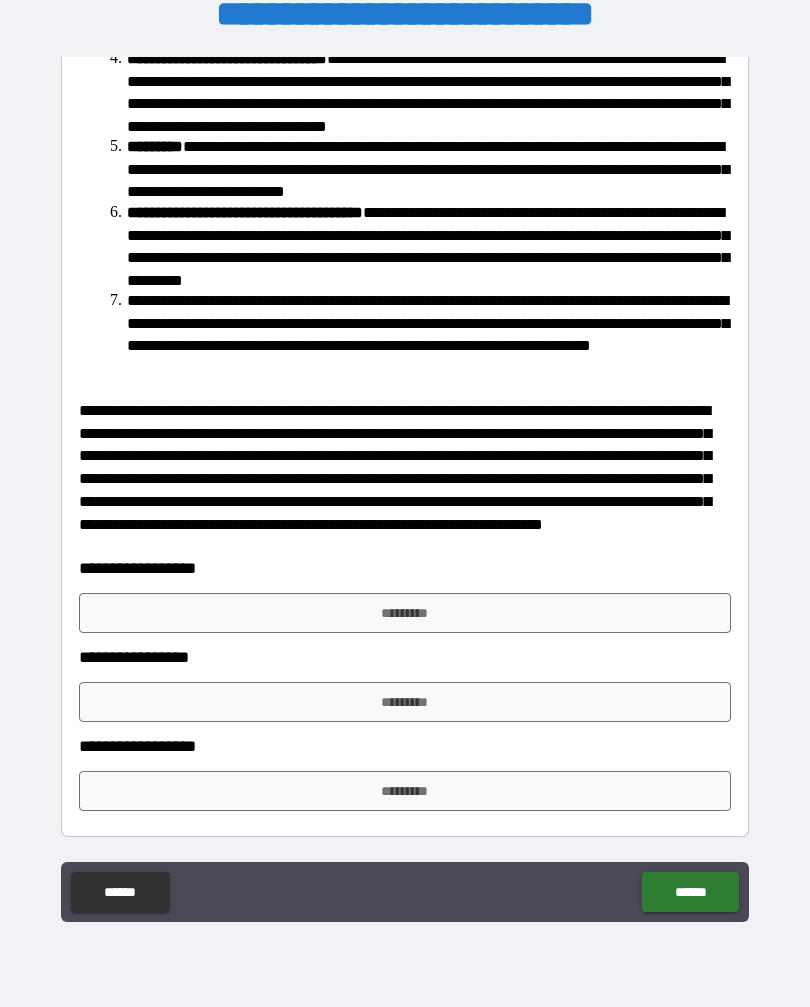 scroll, scrollTop: 733, scrollLeft: 0, axis: vertical 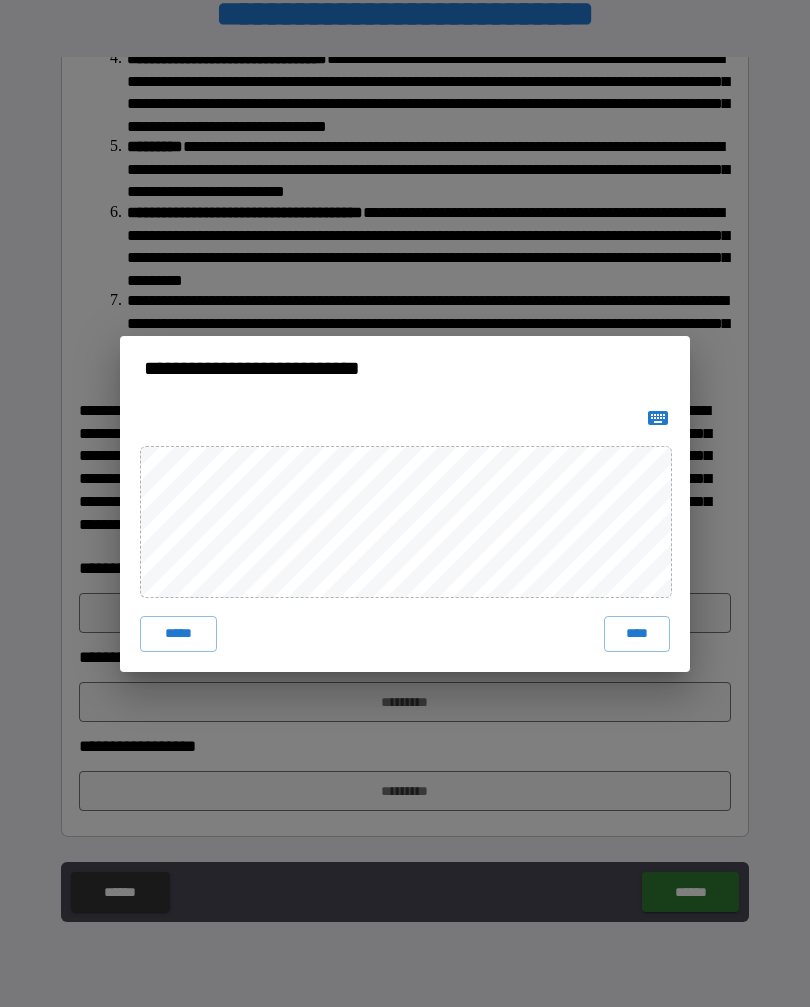 click on "****" at bounding box center (637, 634) 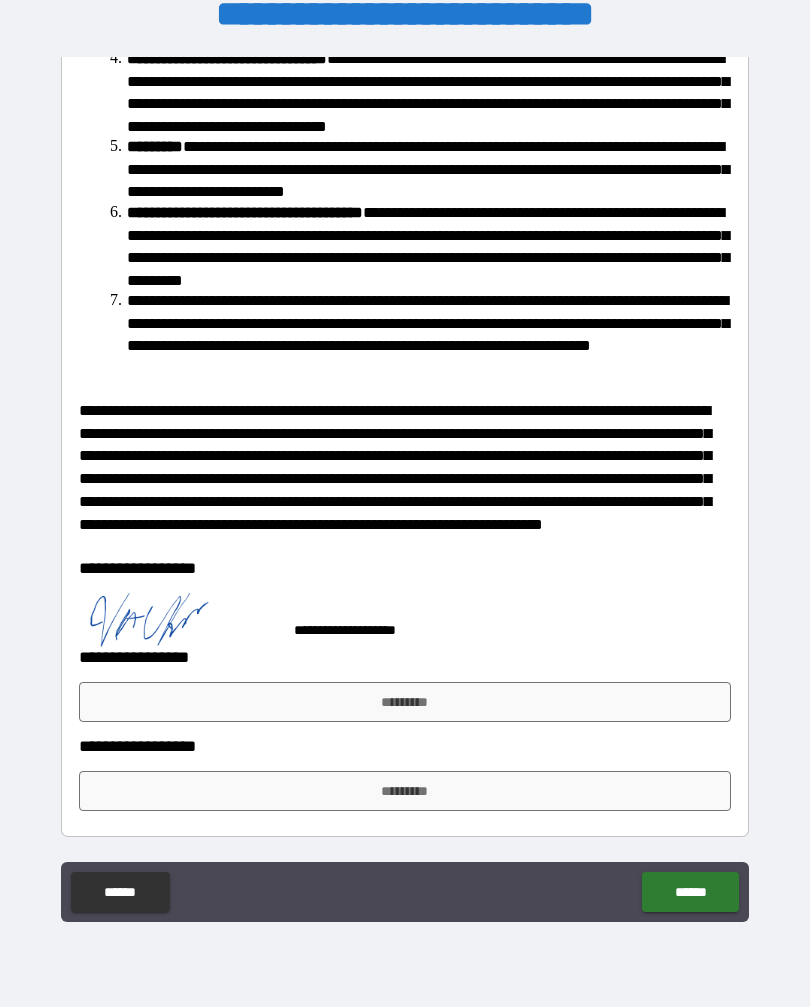 scroll, scrollTop: 723, scrollLeft: 0, axis: vertical 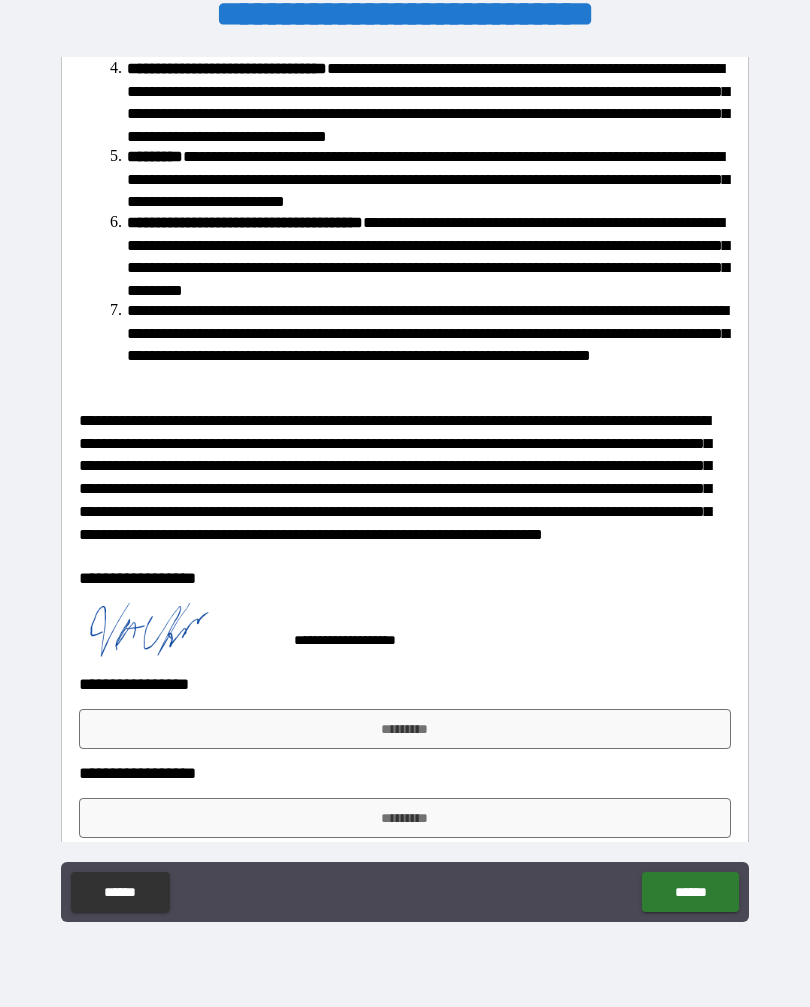 click on "******" at bounding box center [690, 892] 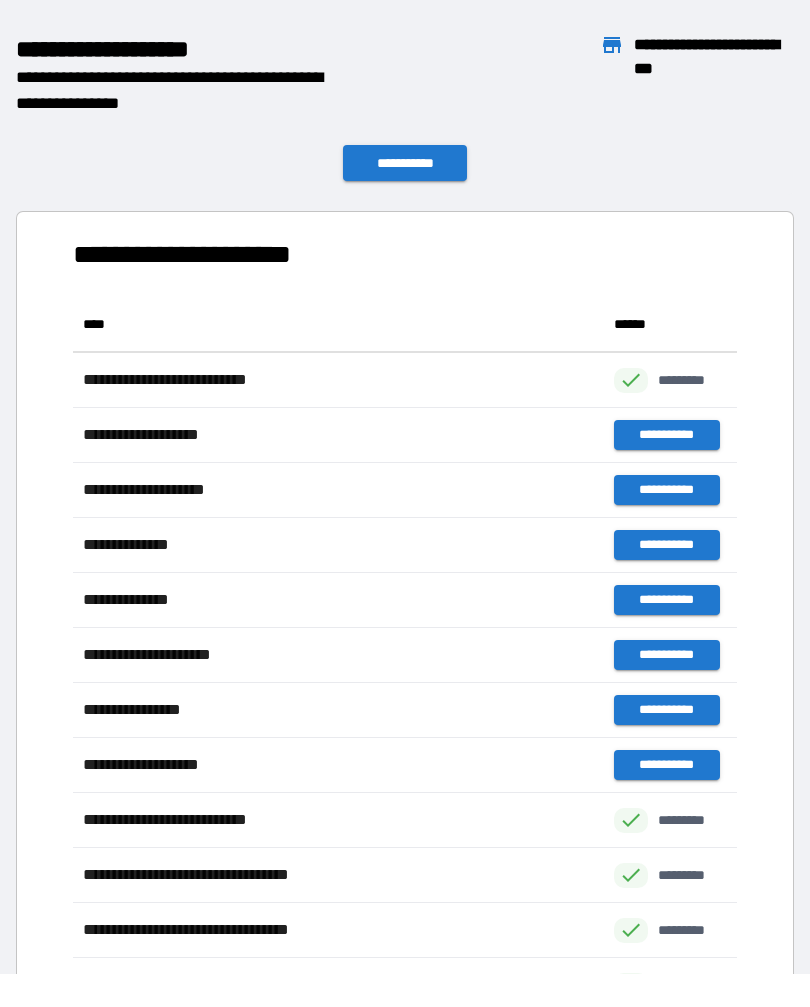 scroll, scrollTop: 826, scrollLeft: 664, axis: both 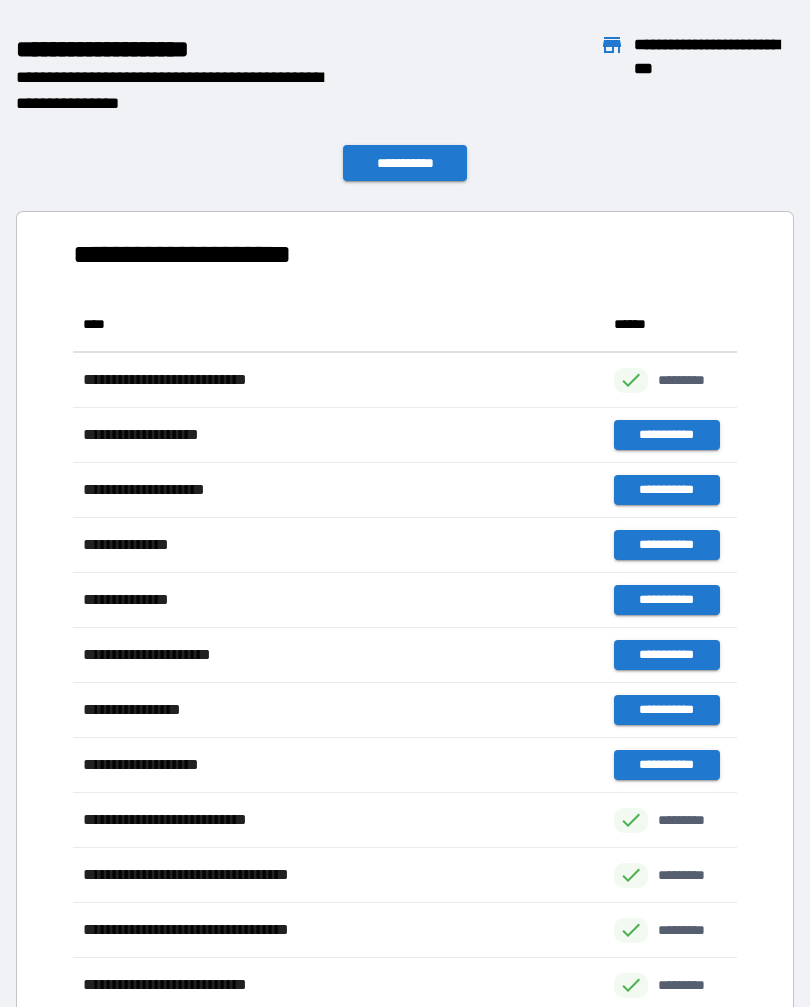 click on "**********" at bounding box center [405, 163] 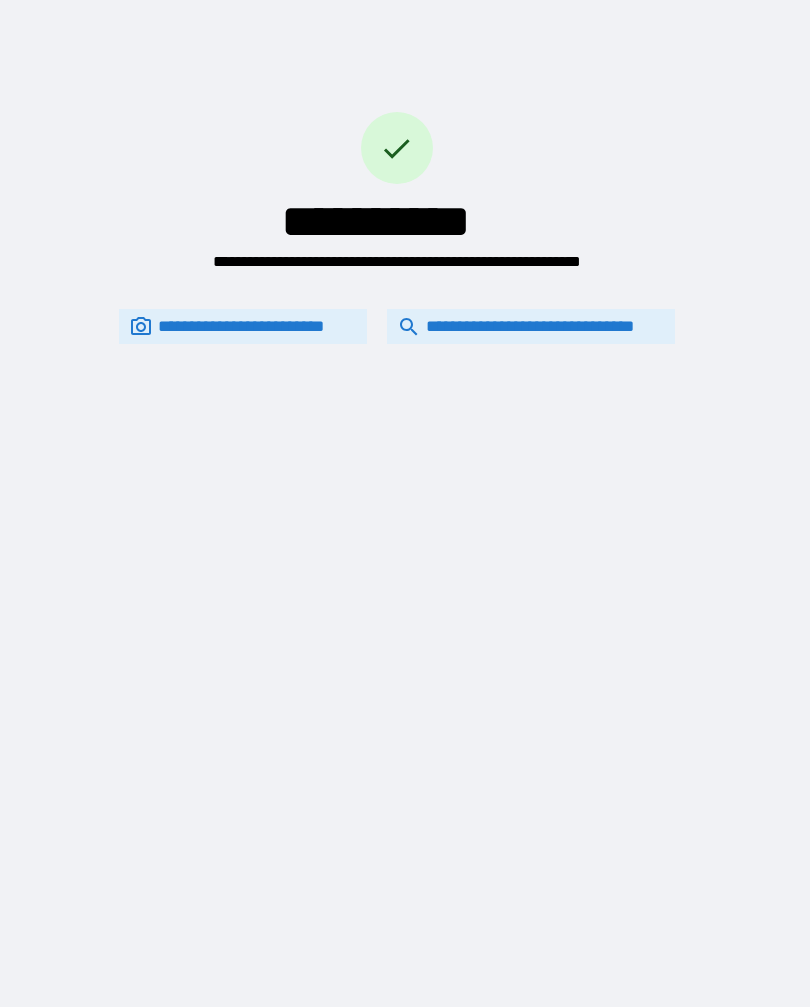 click on "**********" at bounding box center (531, 326) 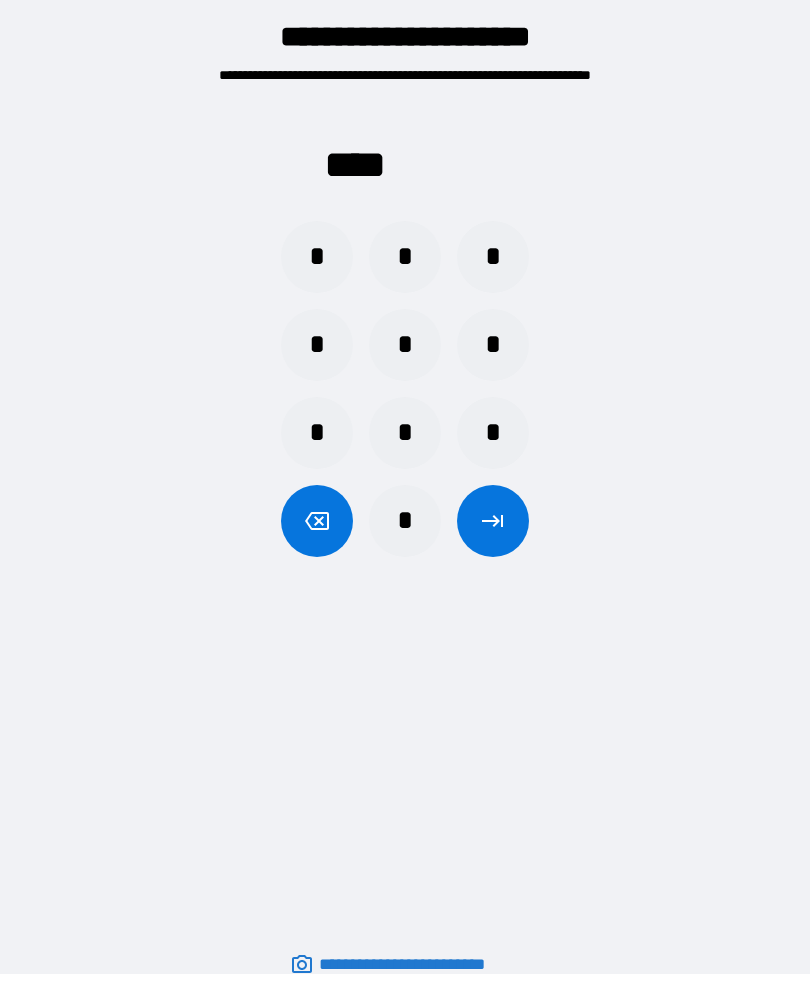 click on "*" at bounding box center [317, 257] 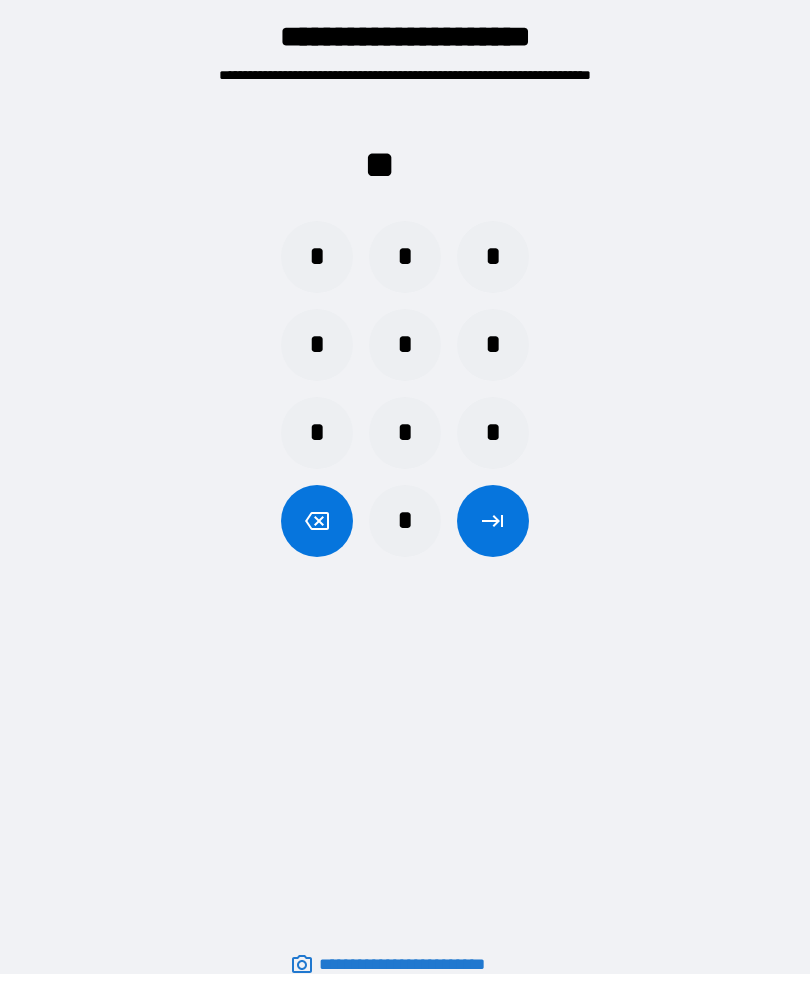 click on "*" at bounding box center [317, 257] 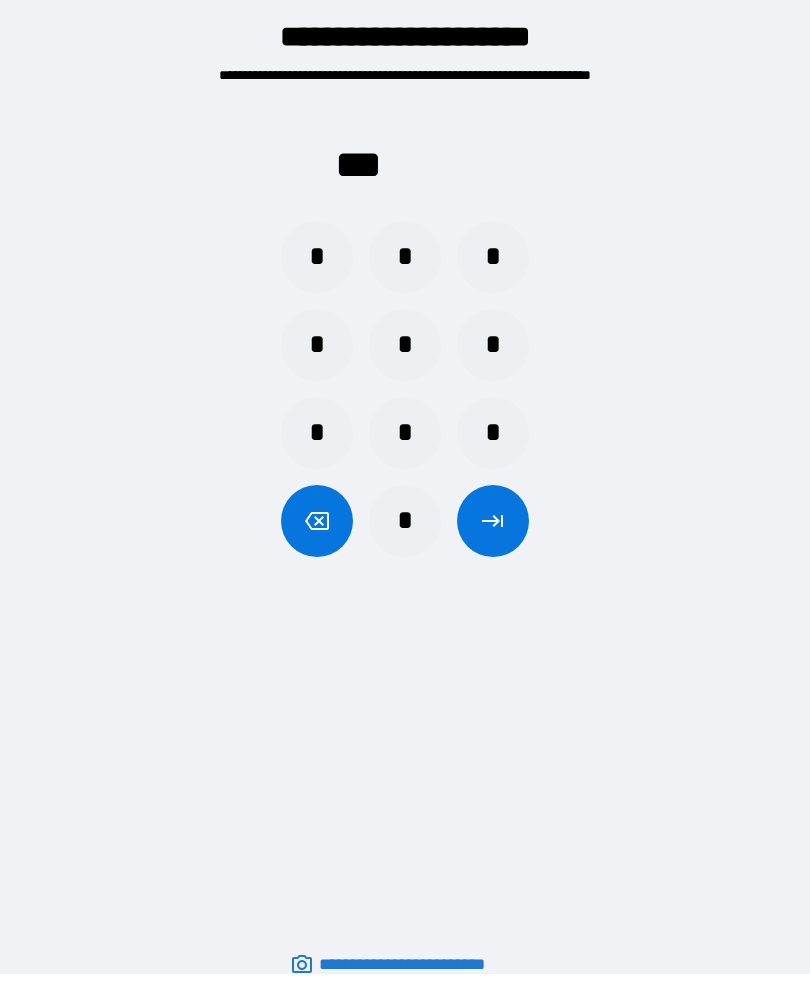 click on "*" at bounding box center (493, 345) 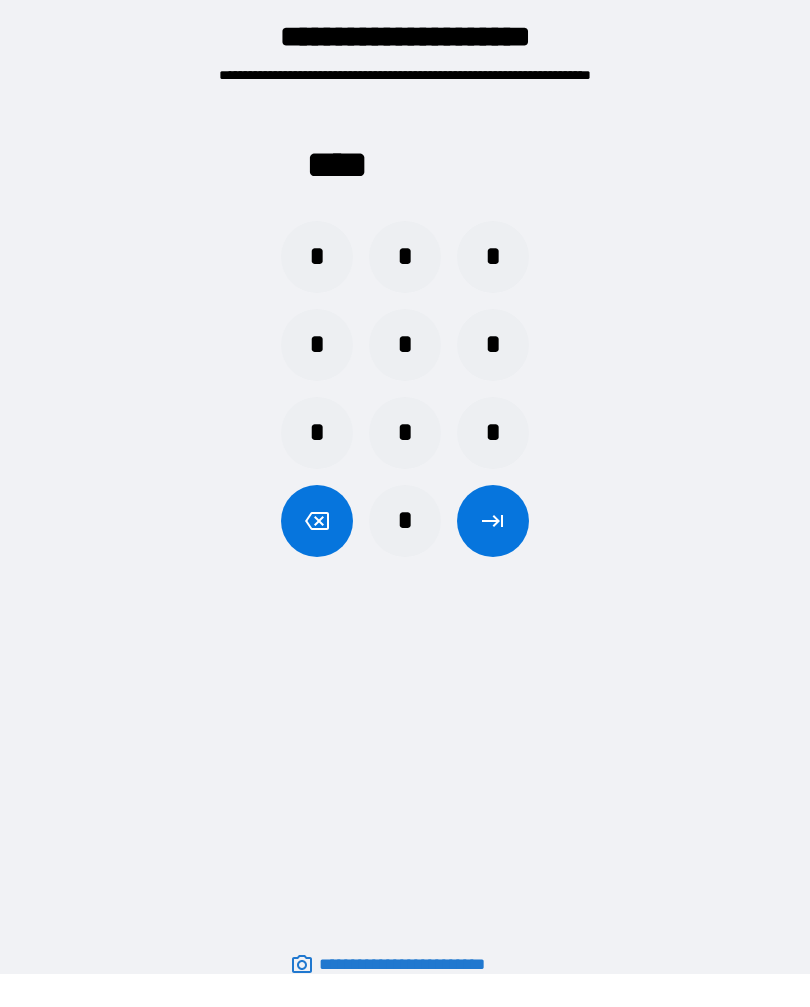 click 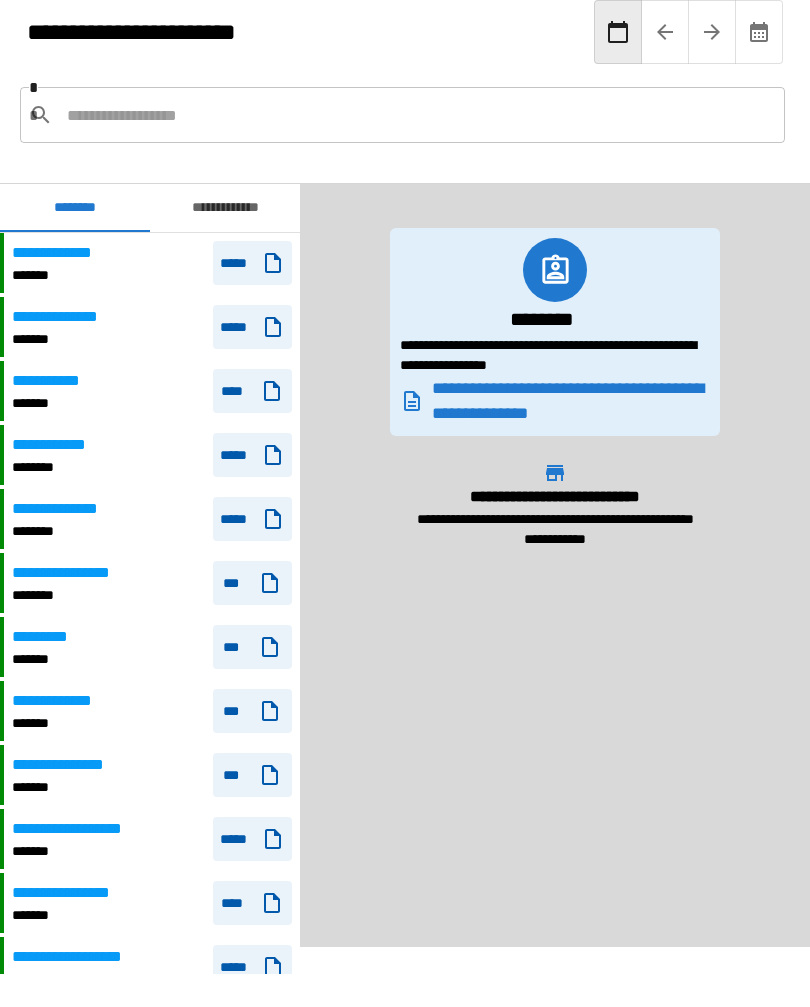 scroll, scrollTop: 0, scrollLeft: 0, axis: both 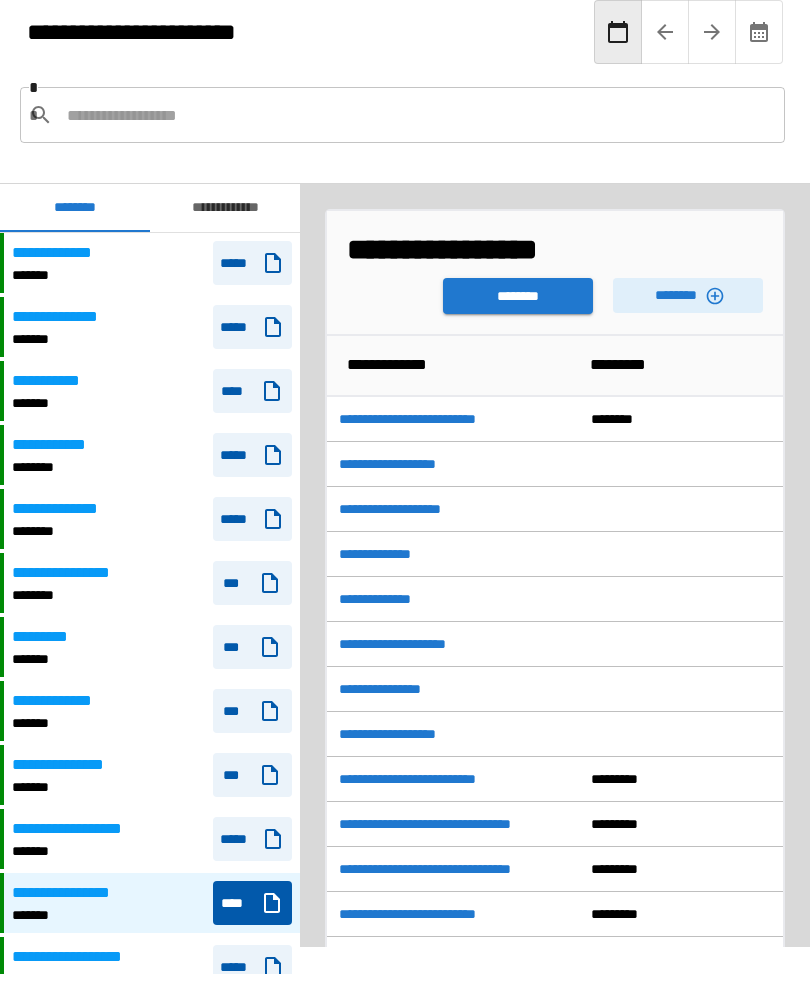click on "**********" at bounding box center [225, 208] 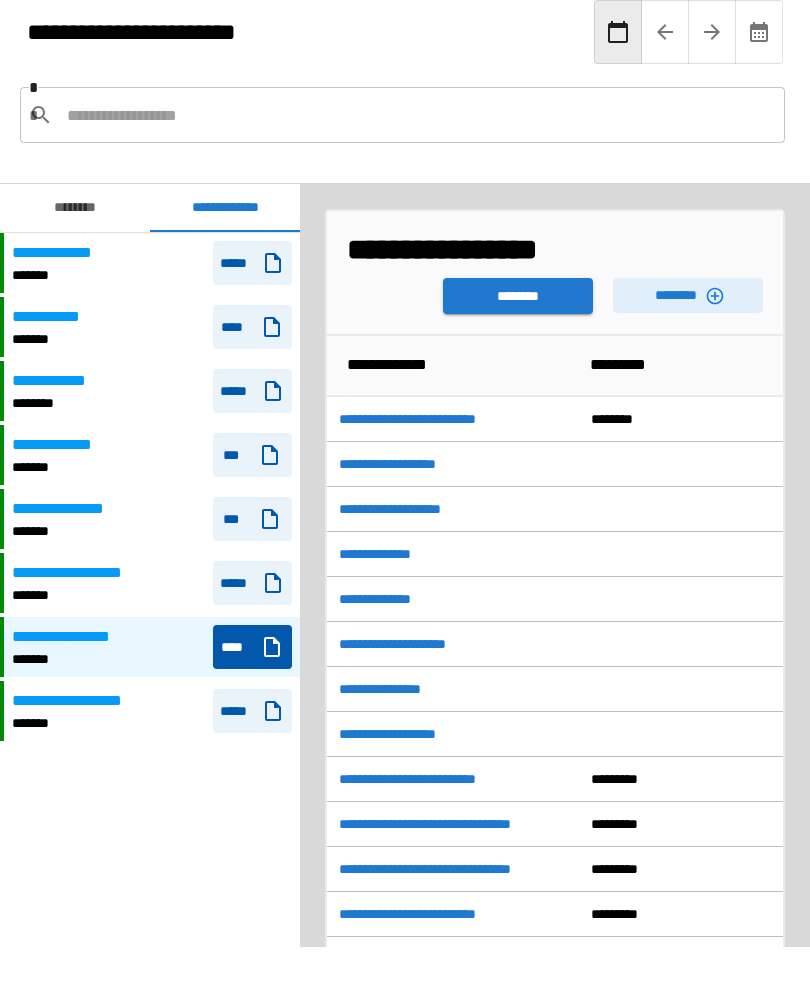 scroll, scrollTop: 0, scrollLeft: 0, axis: both 